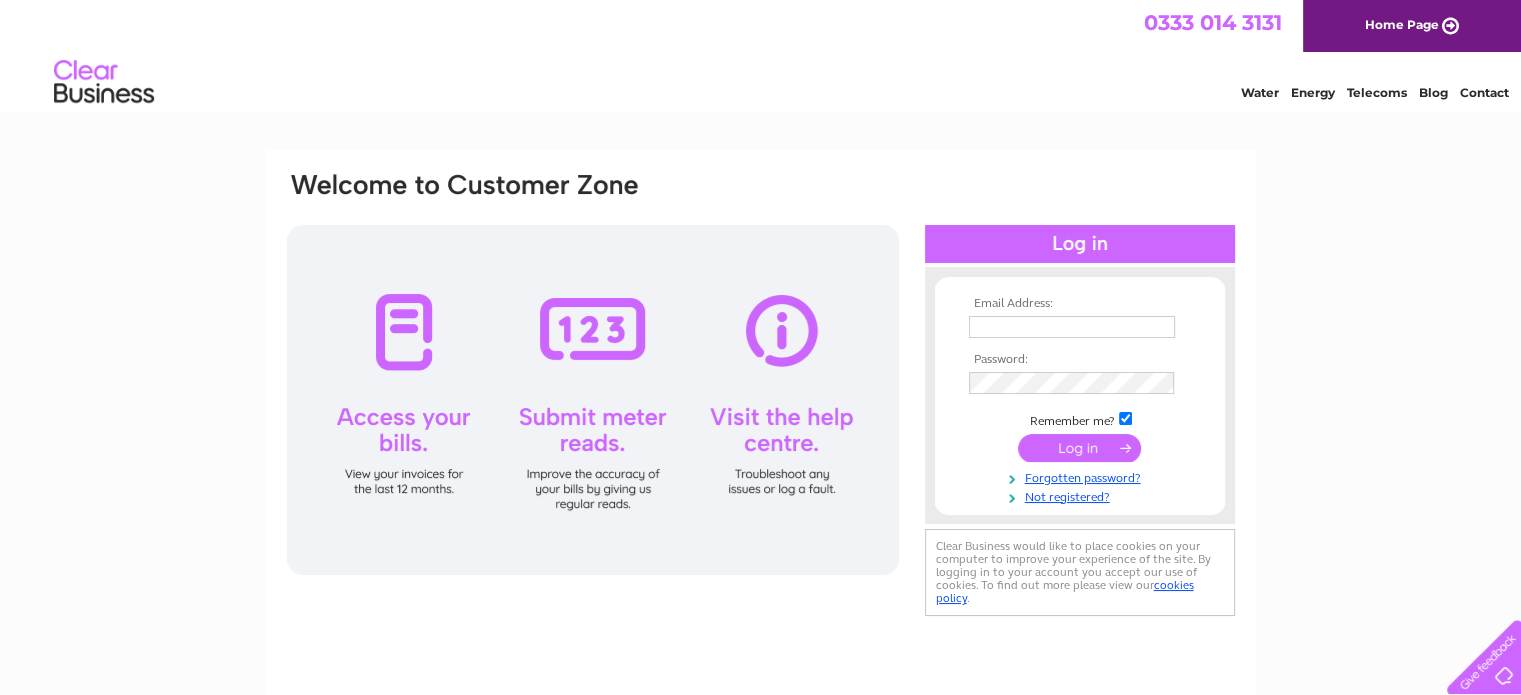 scroll, scrollTop: 0, scrollLeft: 0, axis: both 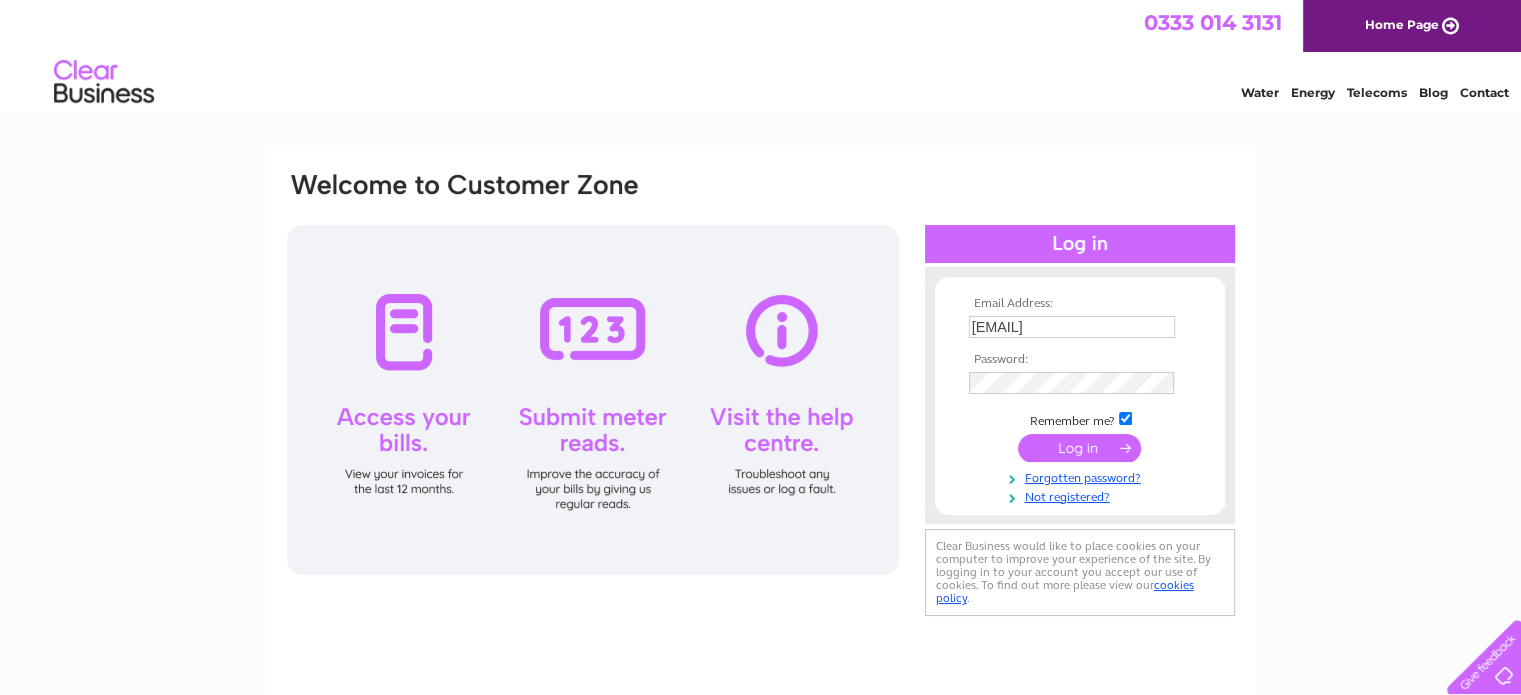 click at bounding box center [1079, 448] 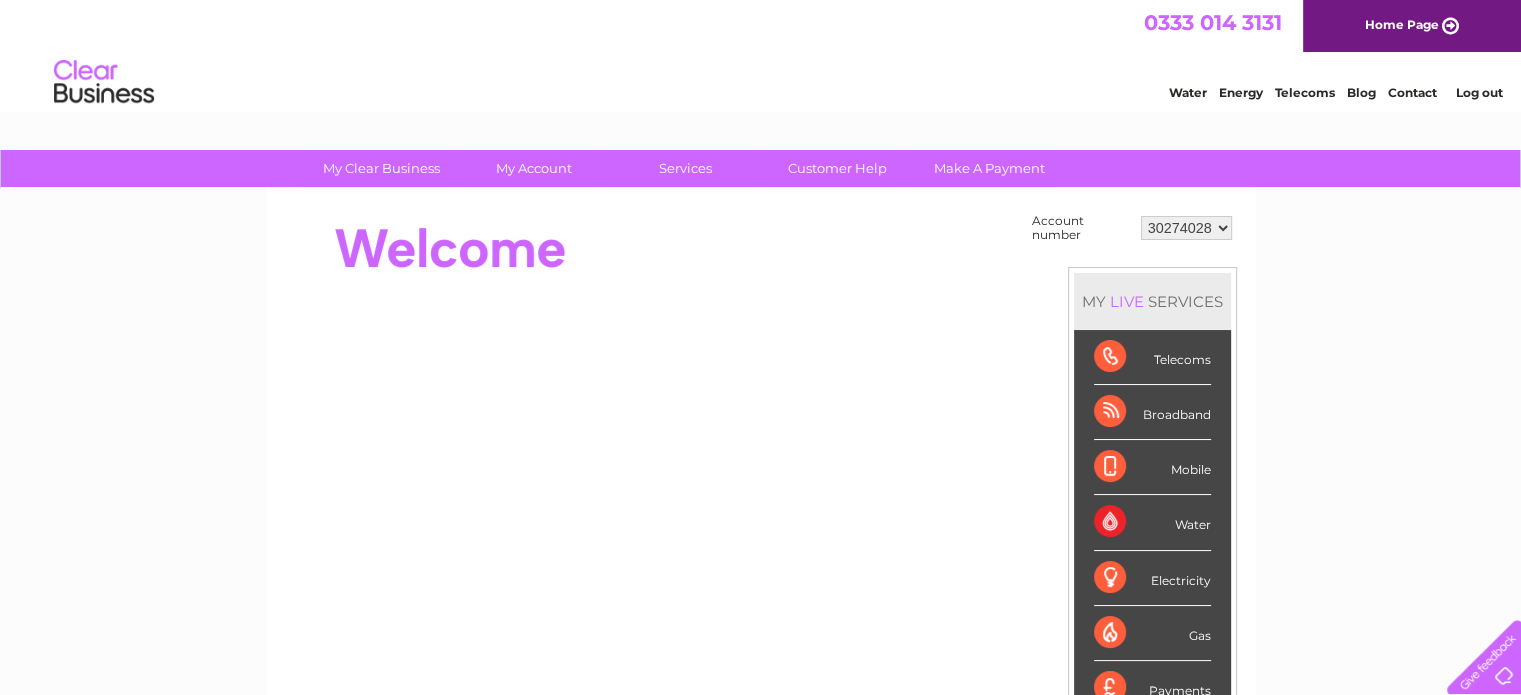 scroll, scrollTop: 0, scrollLeft: 0, axis: both 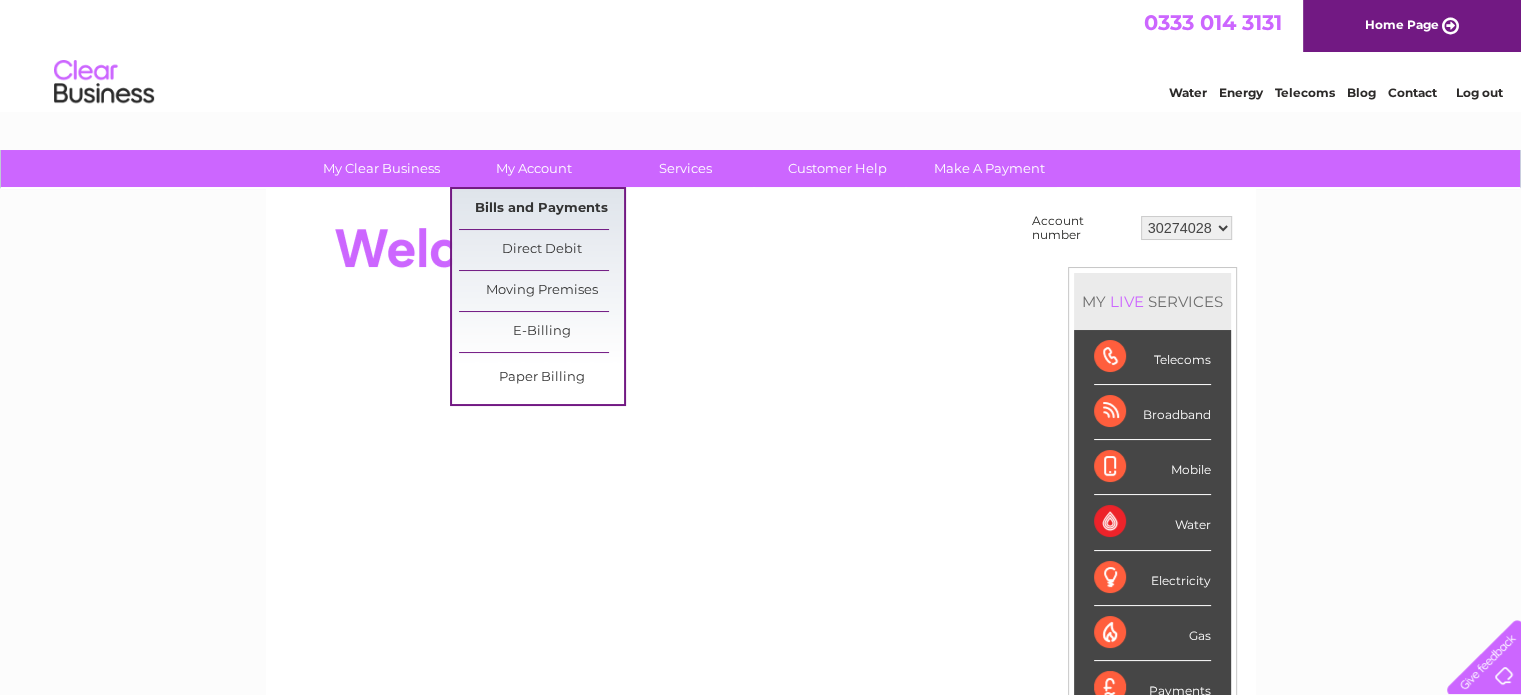 click on "Bills and Payments" at bounding box center [541, 209] 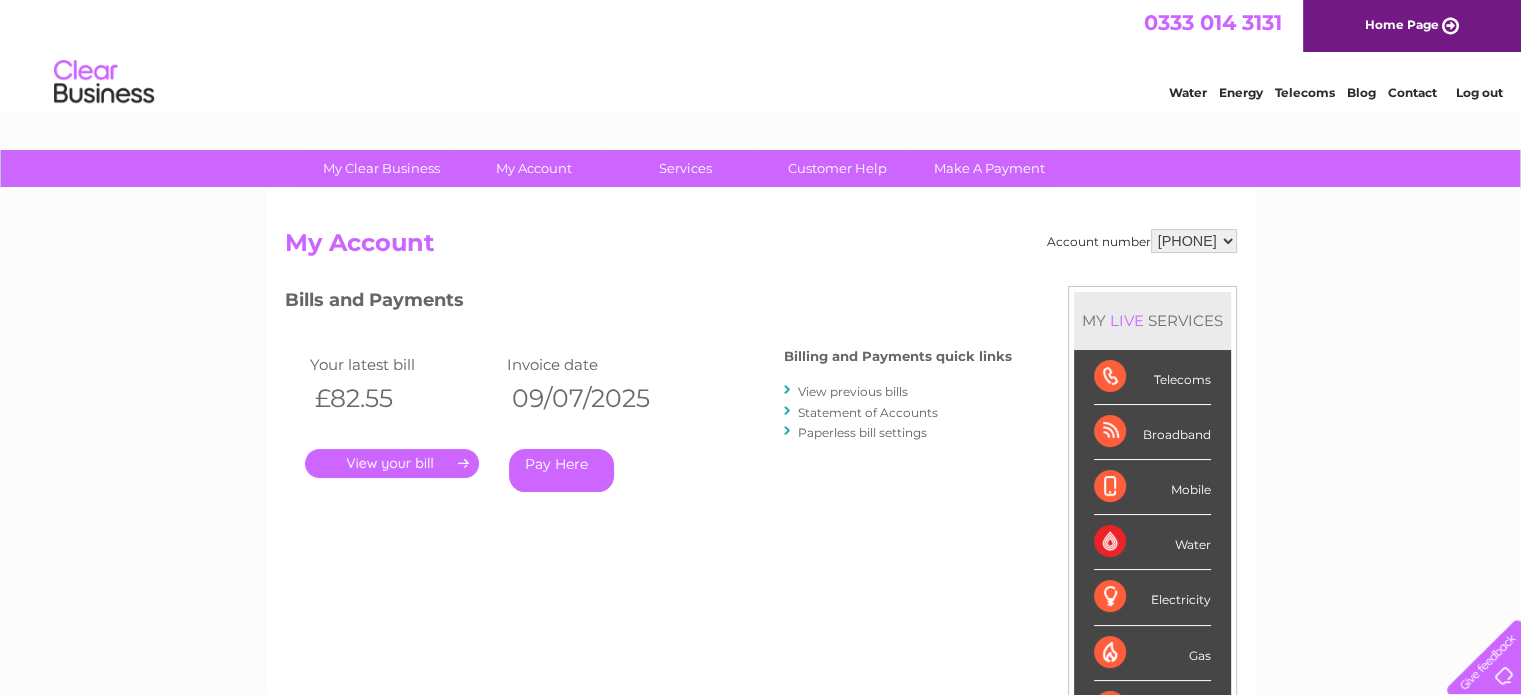 scroll, scrollTop: 0, scrollLeft: 0, axis: both 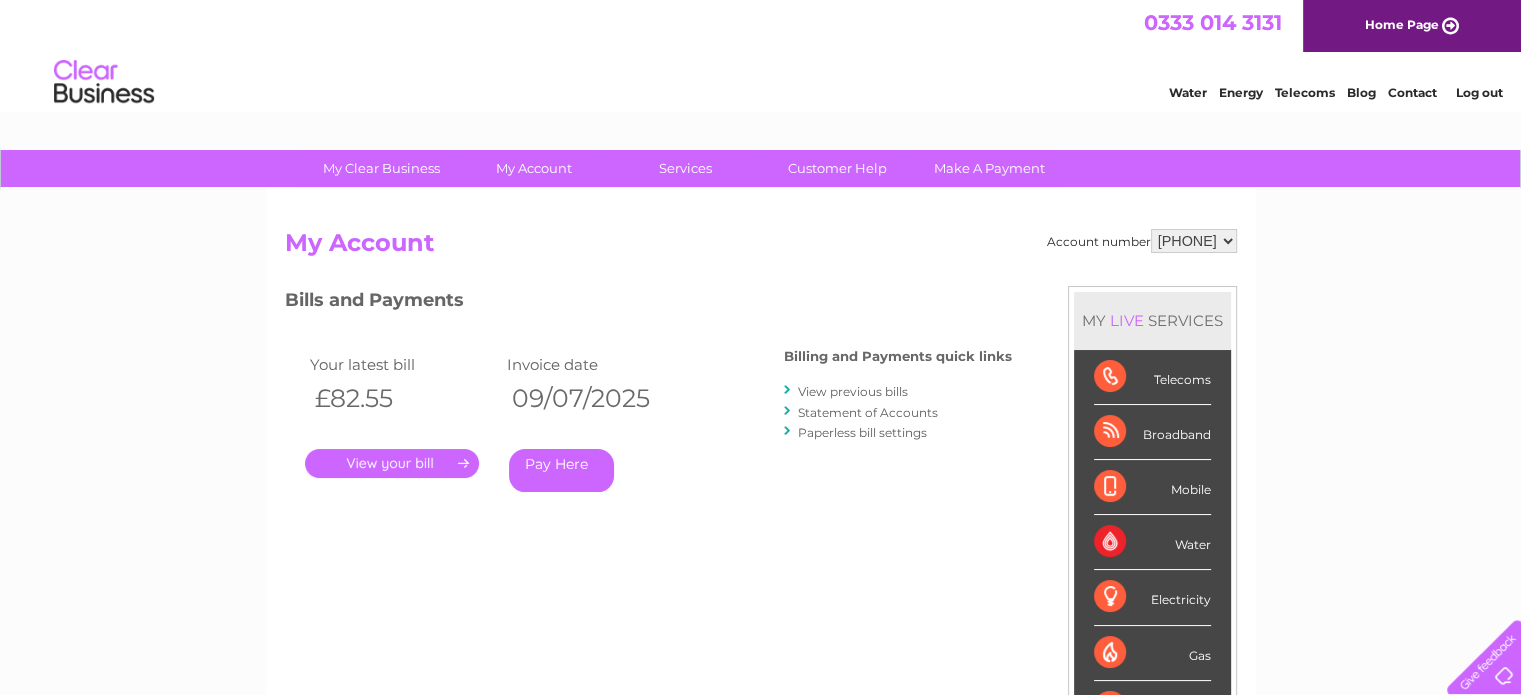 click on "." at bounding box center (392, 463) 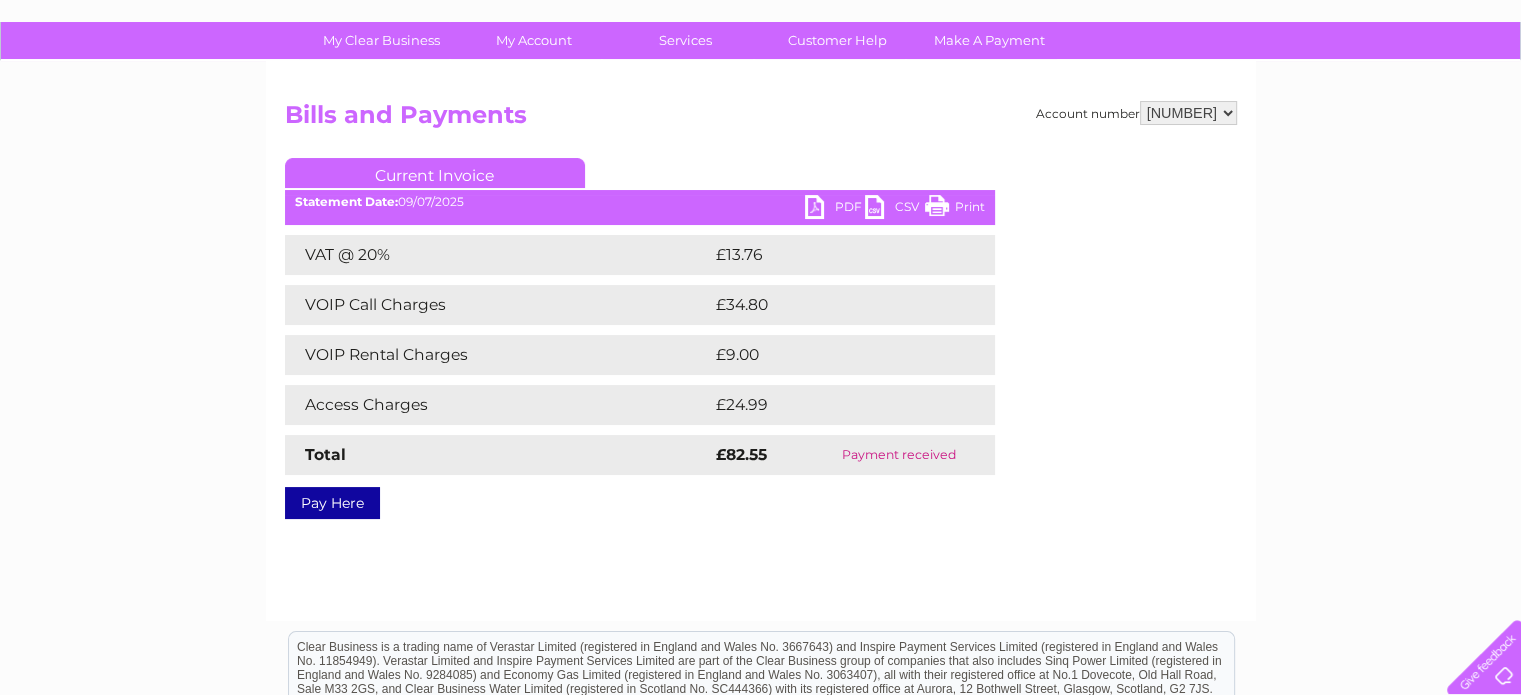 scroll, scrollTop: 131, scrollLeft: 0, axis: vertical 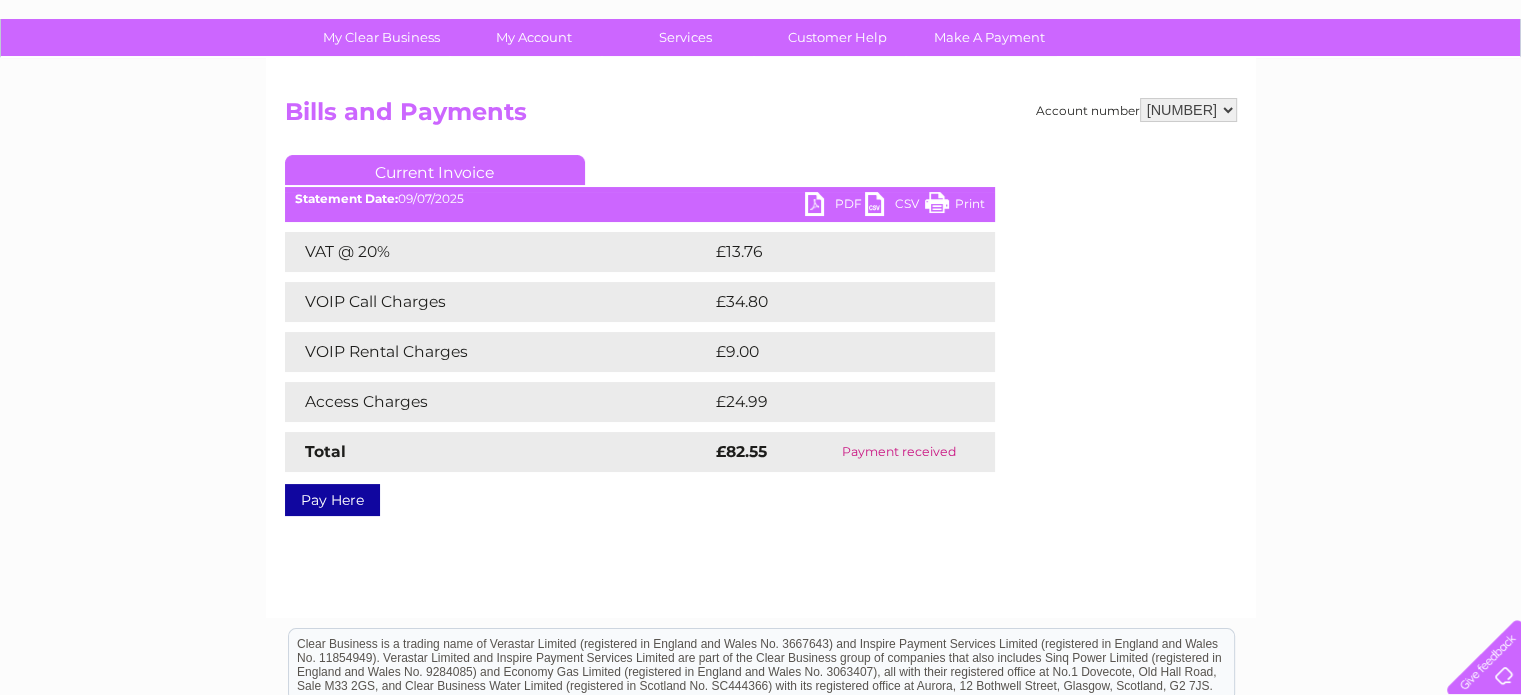 click on "My Clear Business
Login Details
My Details
My Preferences
Link Account
My Account
Bills and Payments   Direct Debit   Moving Premises" at bounding box center (760, 489) 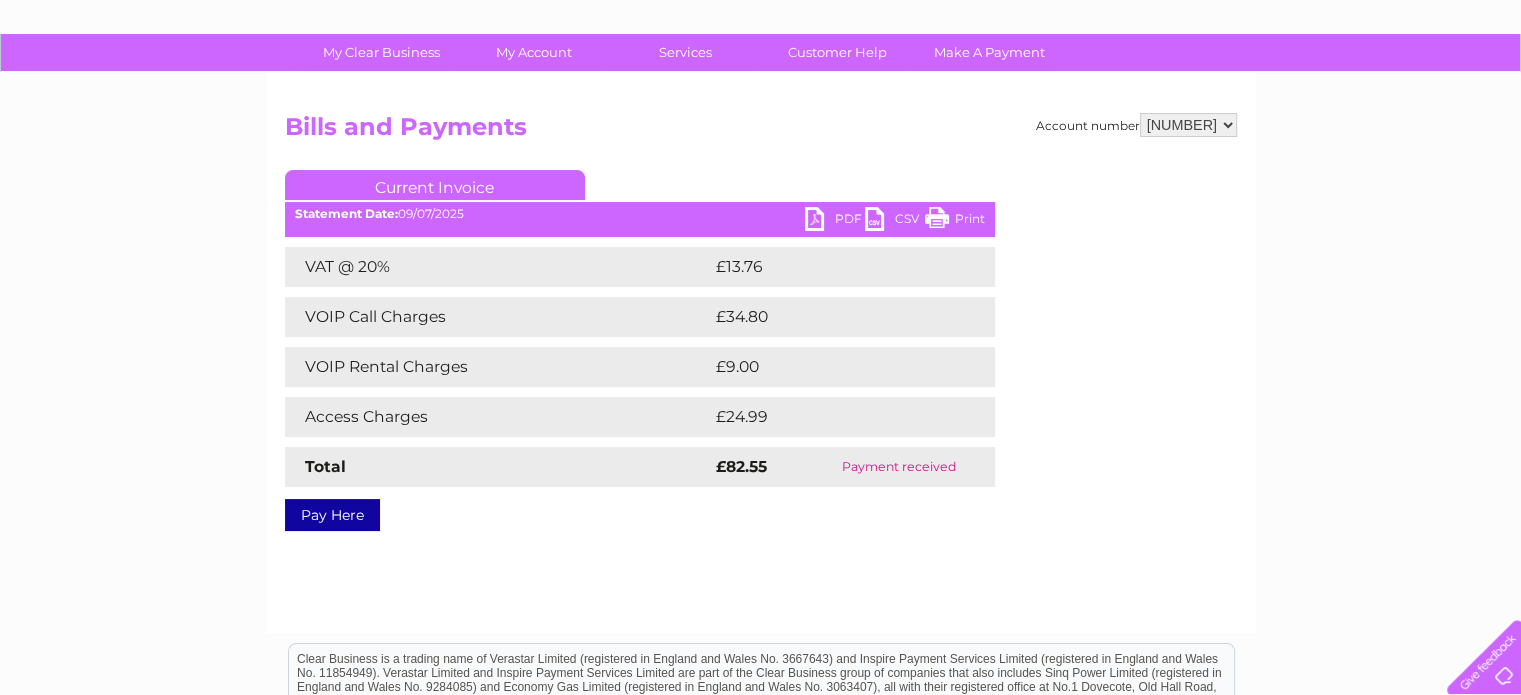 scroll, scrollTop: 122, scrollLeft: 0, axis: vertical 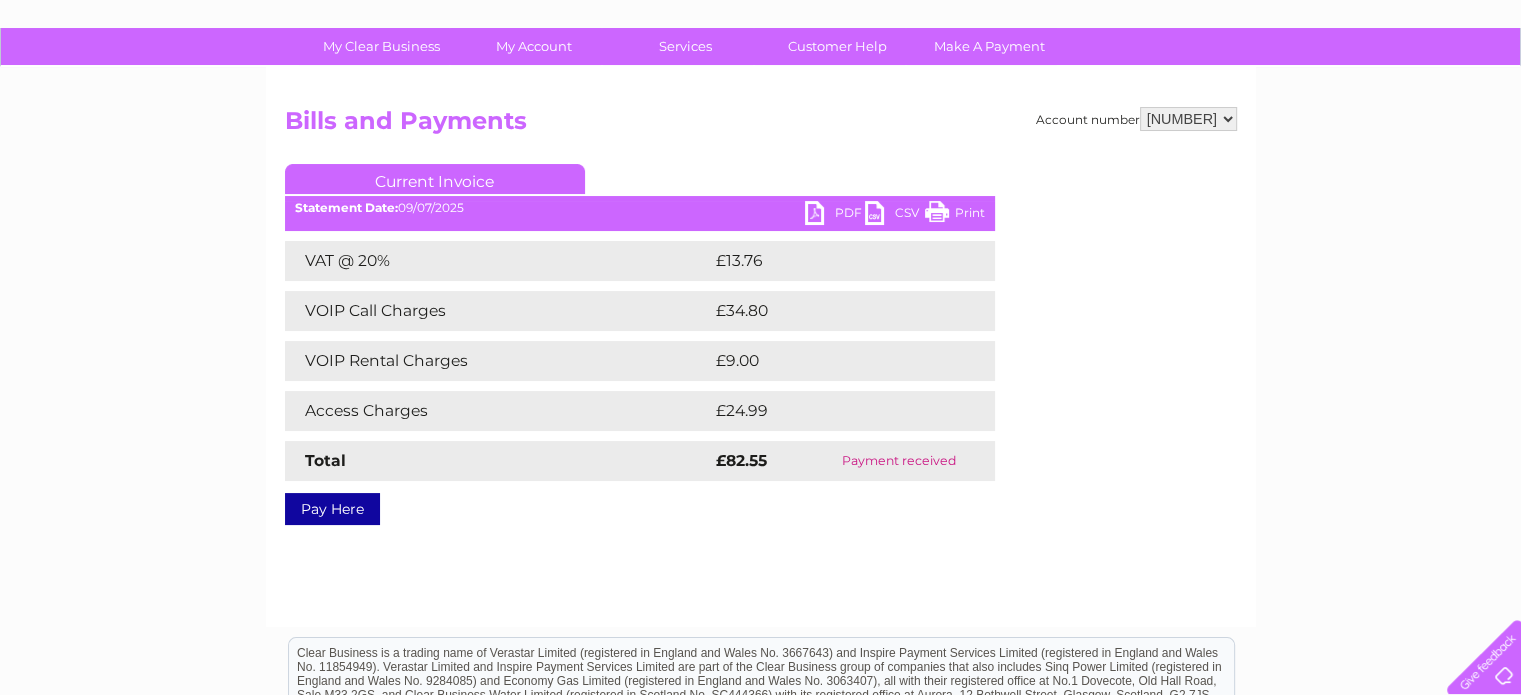 click on "My Clear Business
Login Details
My Details
My Preferences
Link Account
My Account
Bills and Payments   Direct Debit   Moving Premises" at bounding box center [760, 498] 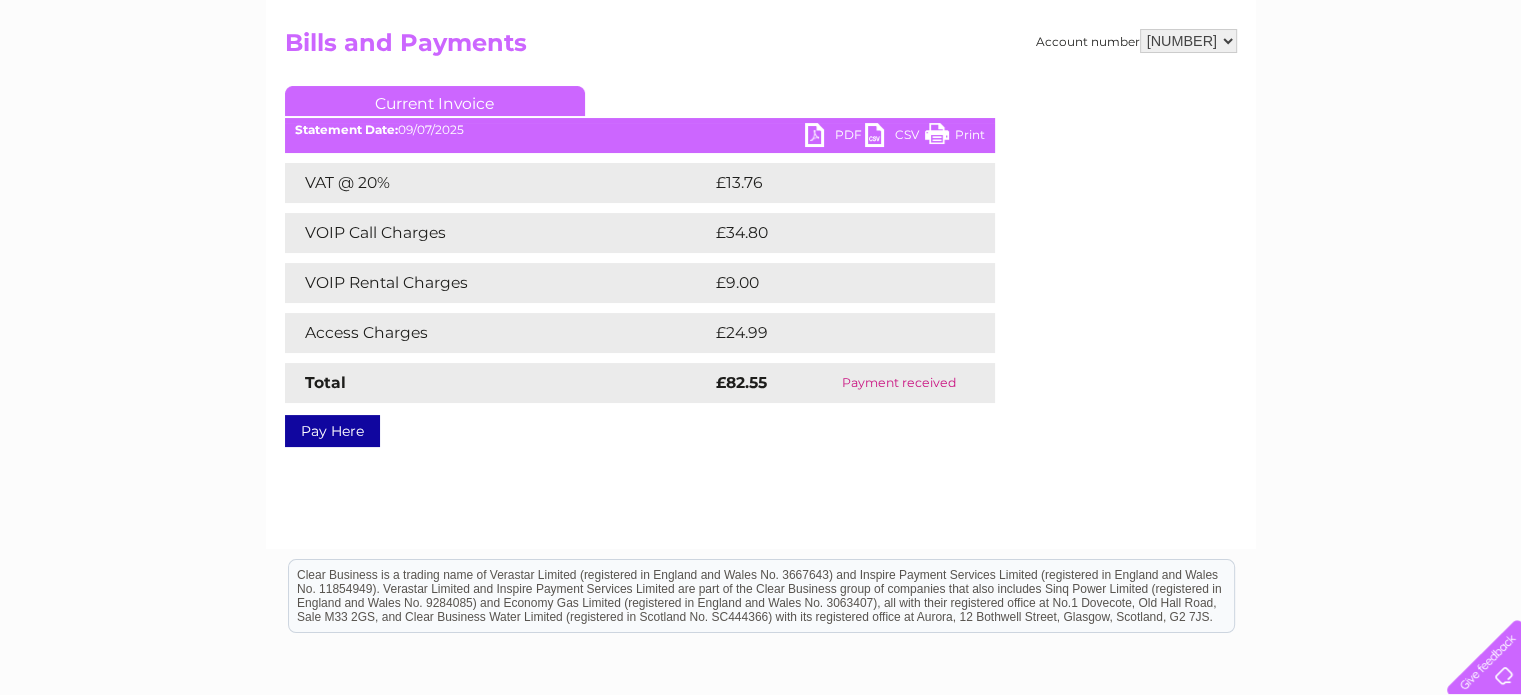 scroll, scrollTop: 202, scrollLeft: 0, axis: vertical 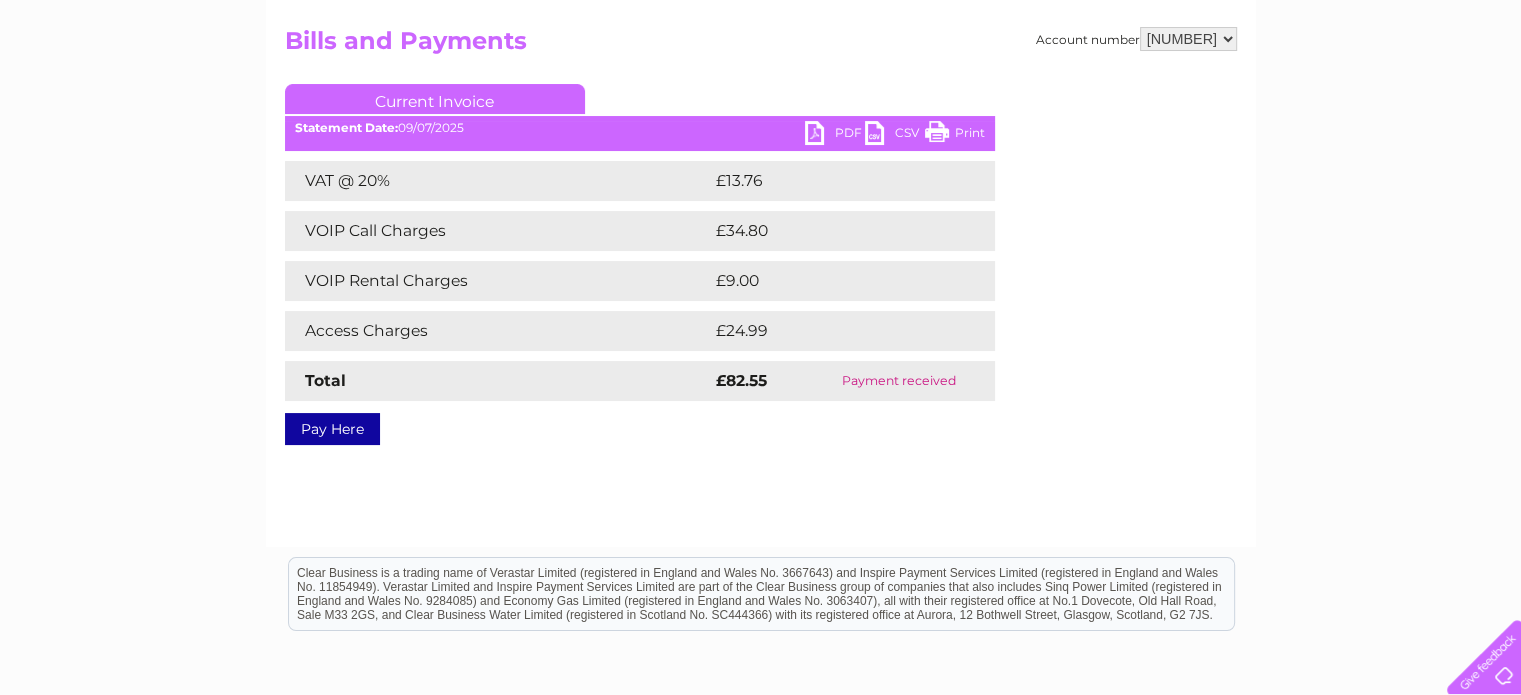 click on "PDF" at bounding box center [835, 135] 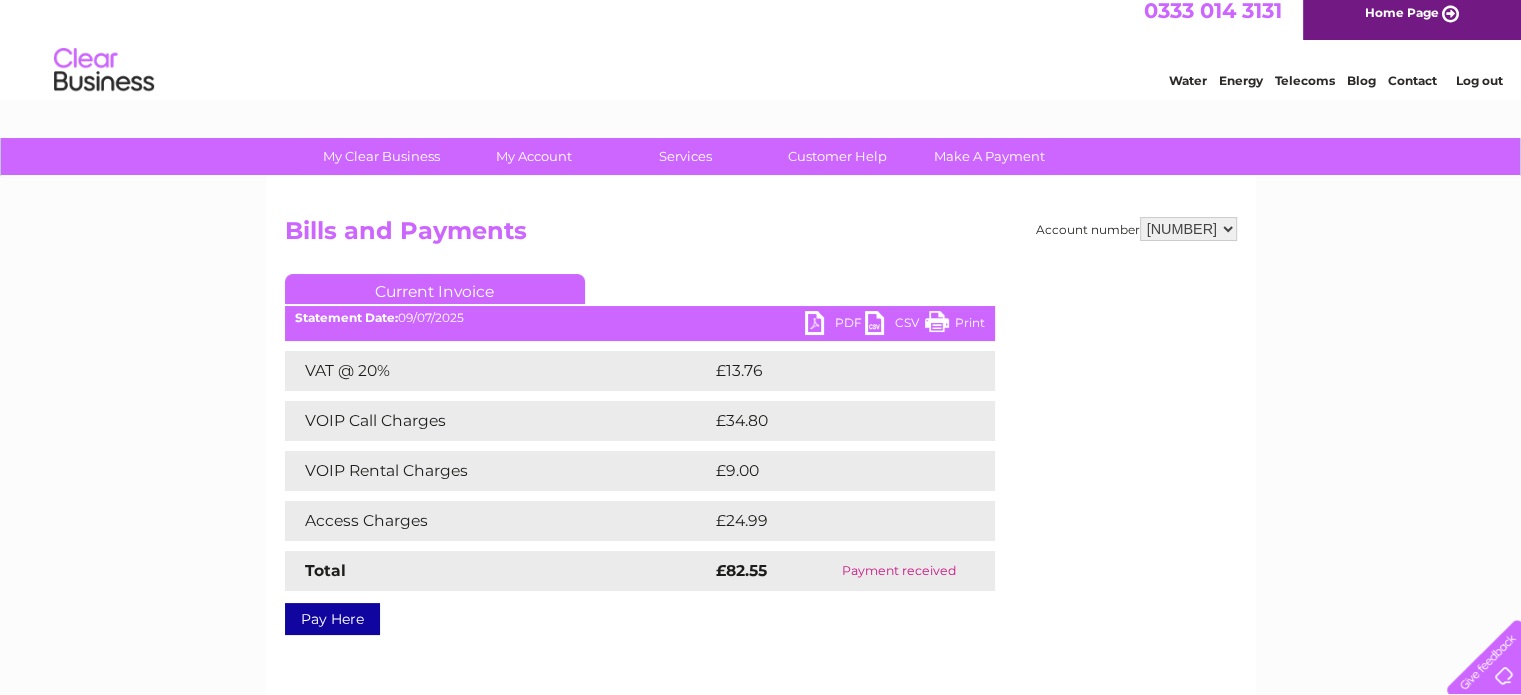 scroll, scrollTop: 0, scrollLeft: 0, axis: both 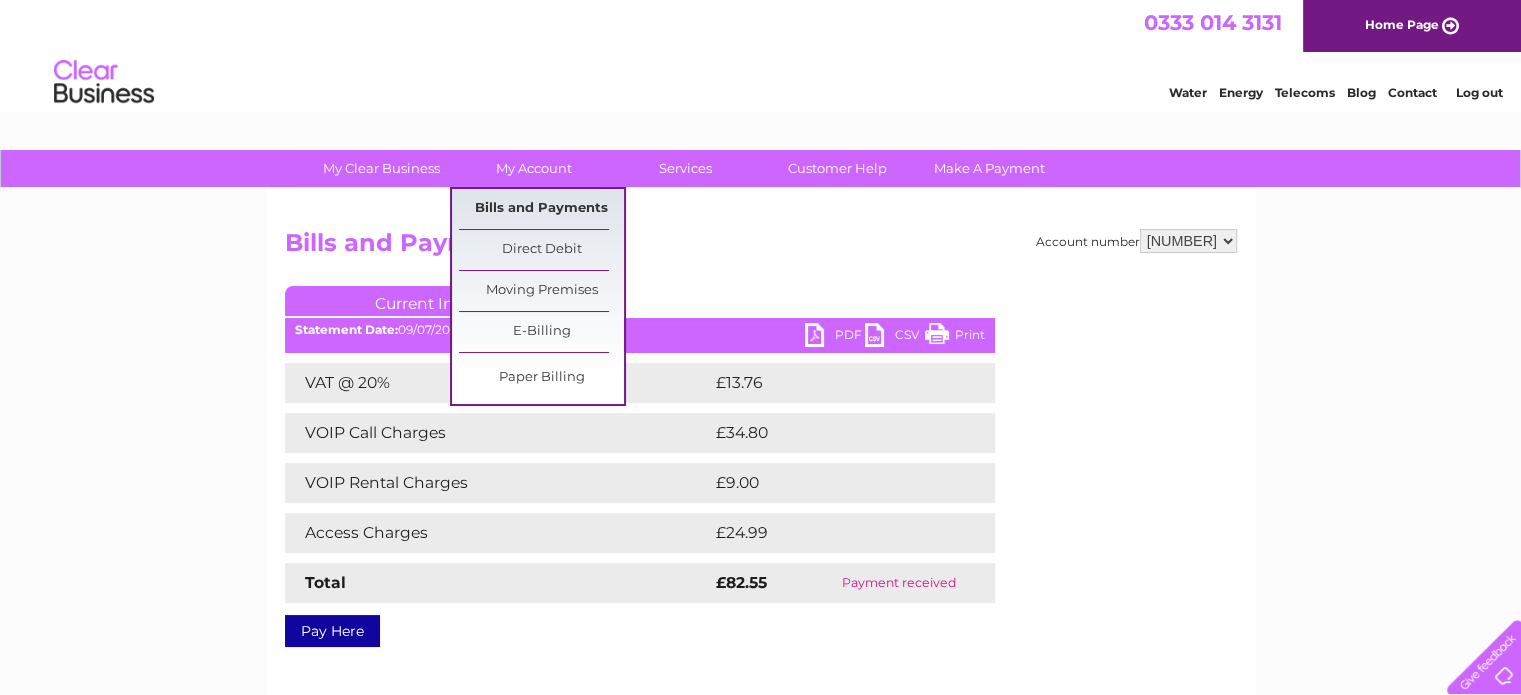 click on "Bills and Payments" at bounding box center (541, 209) 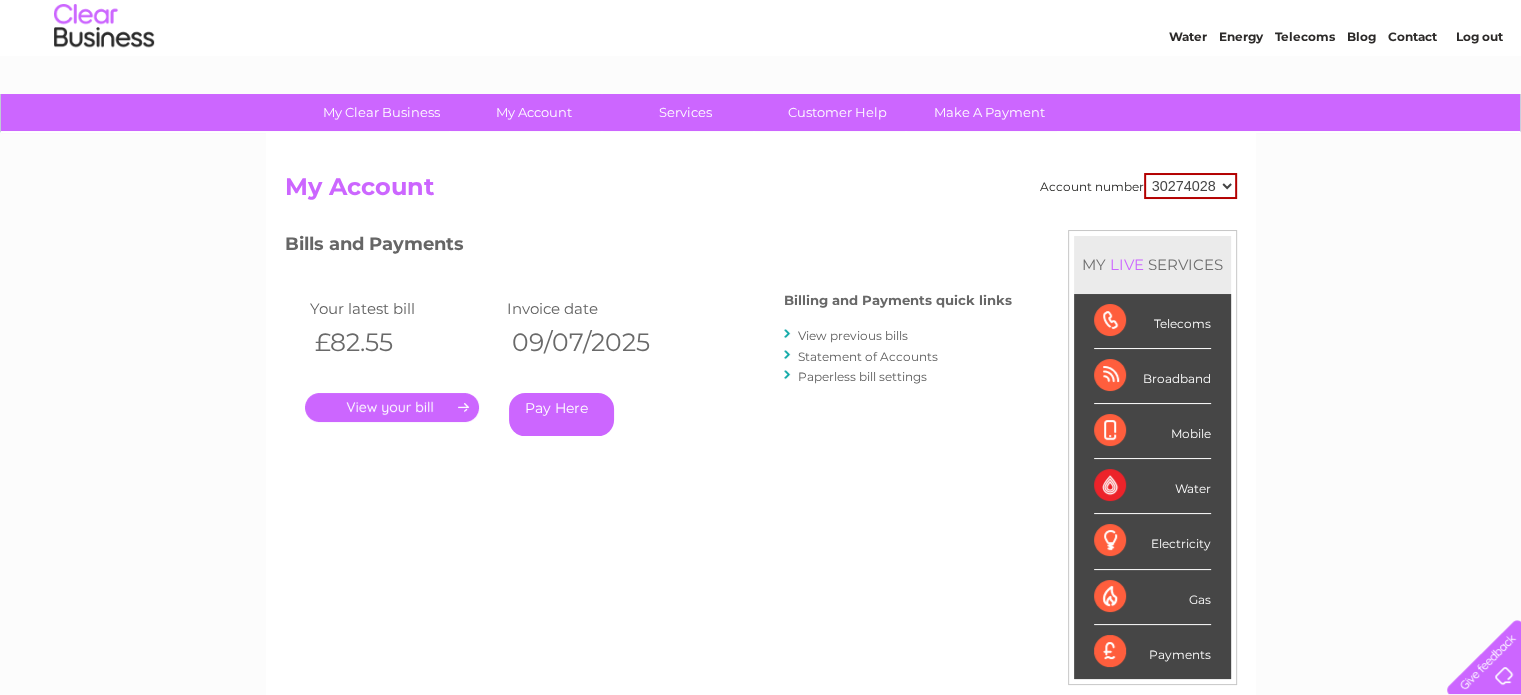 scroll, scrollTop: 71, scrollLeft: 0, axis: vertical 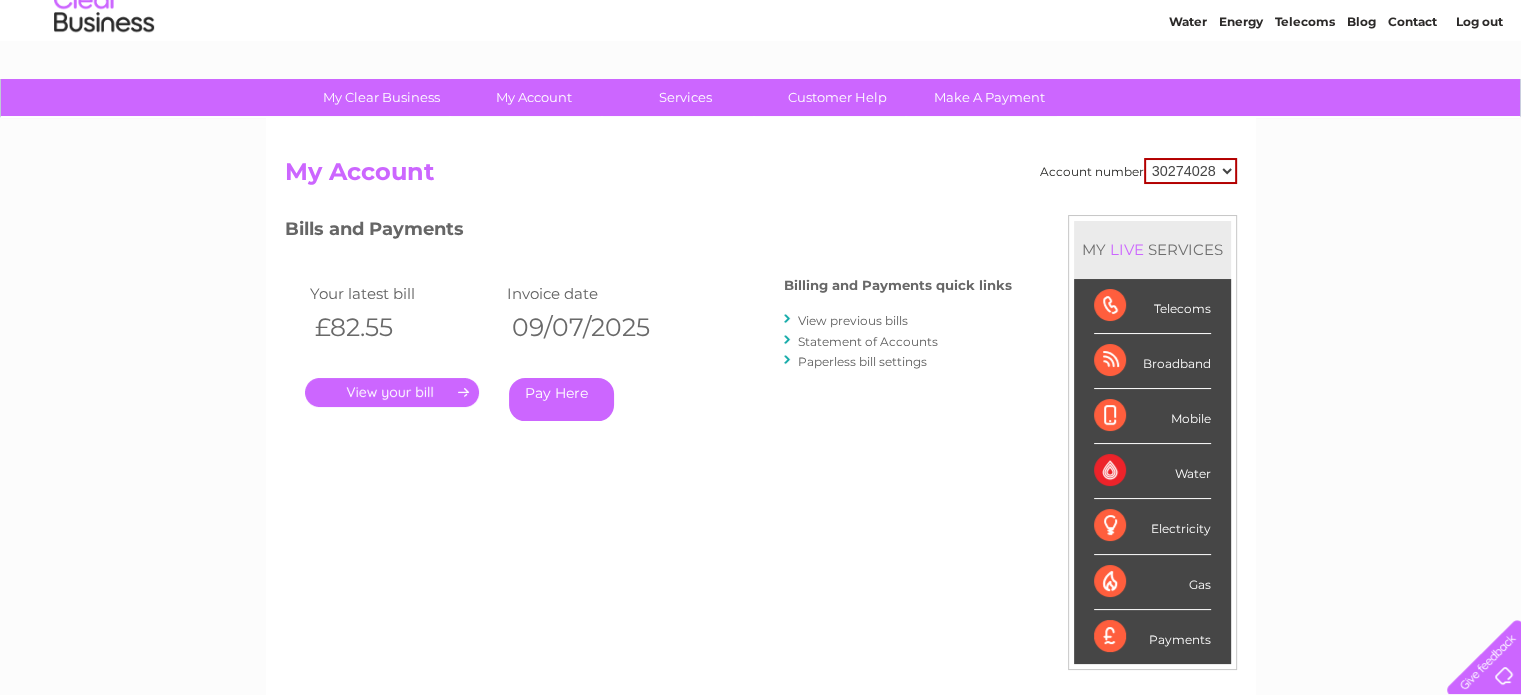 click on "View previous bills" at bounding box center (853, 320) 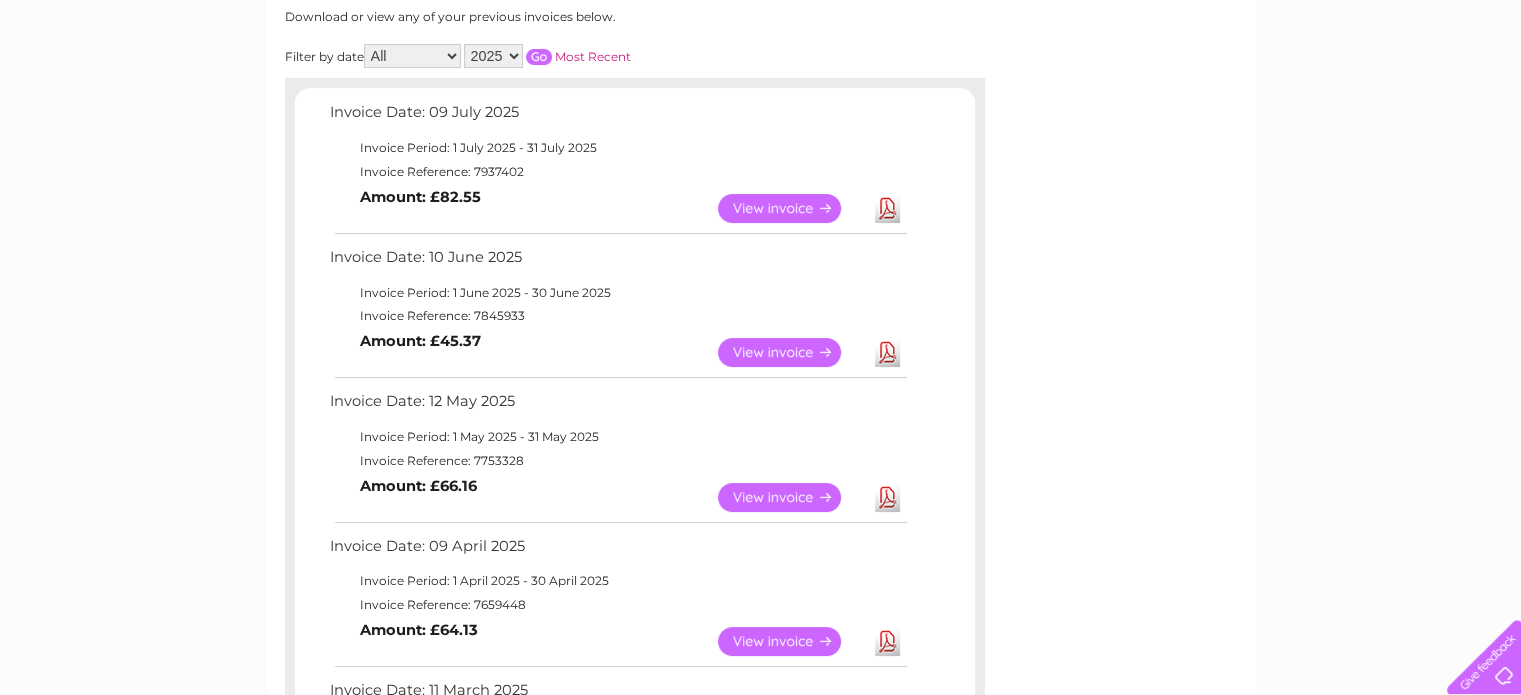 scroll, scrollTop: 264, scrollLeft: 0, axis: vertical 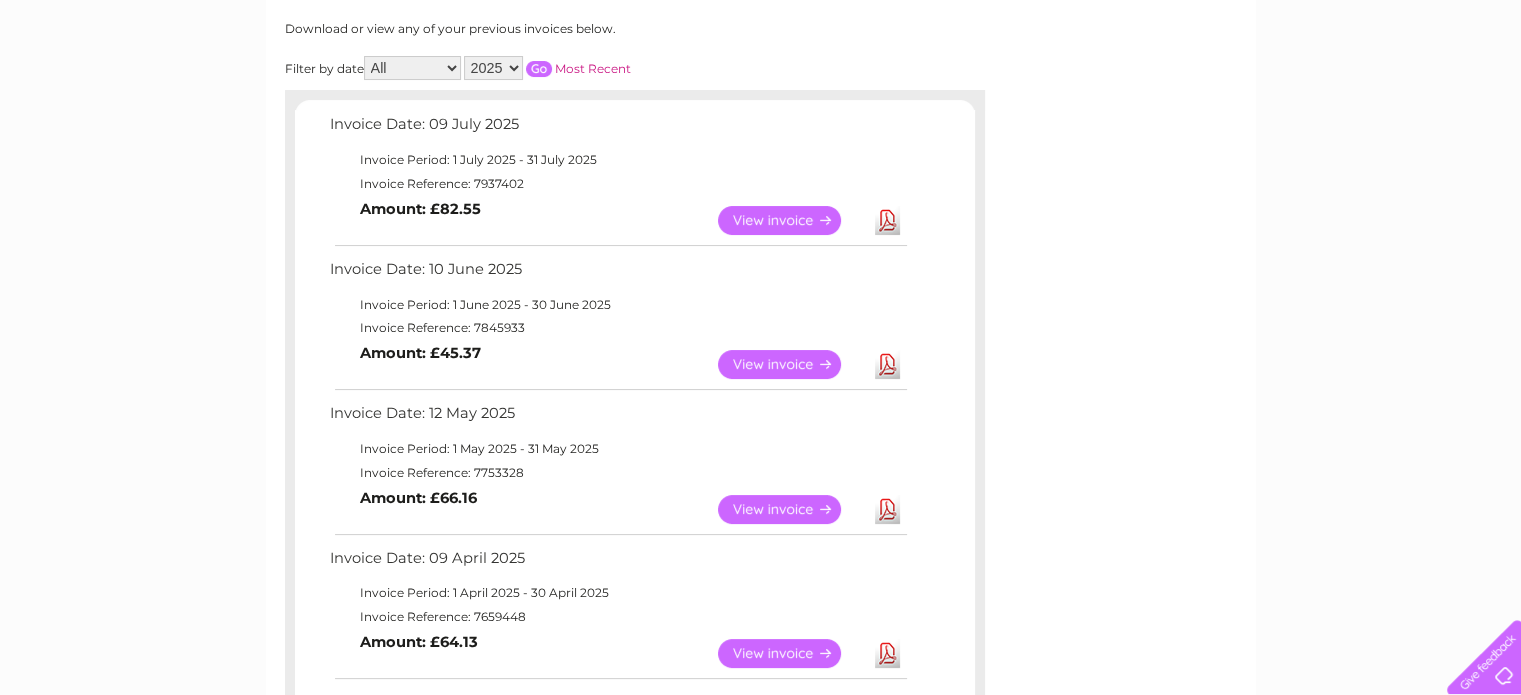 click on "View" at bounding box center [791, 364] 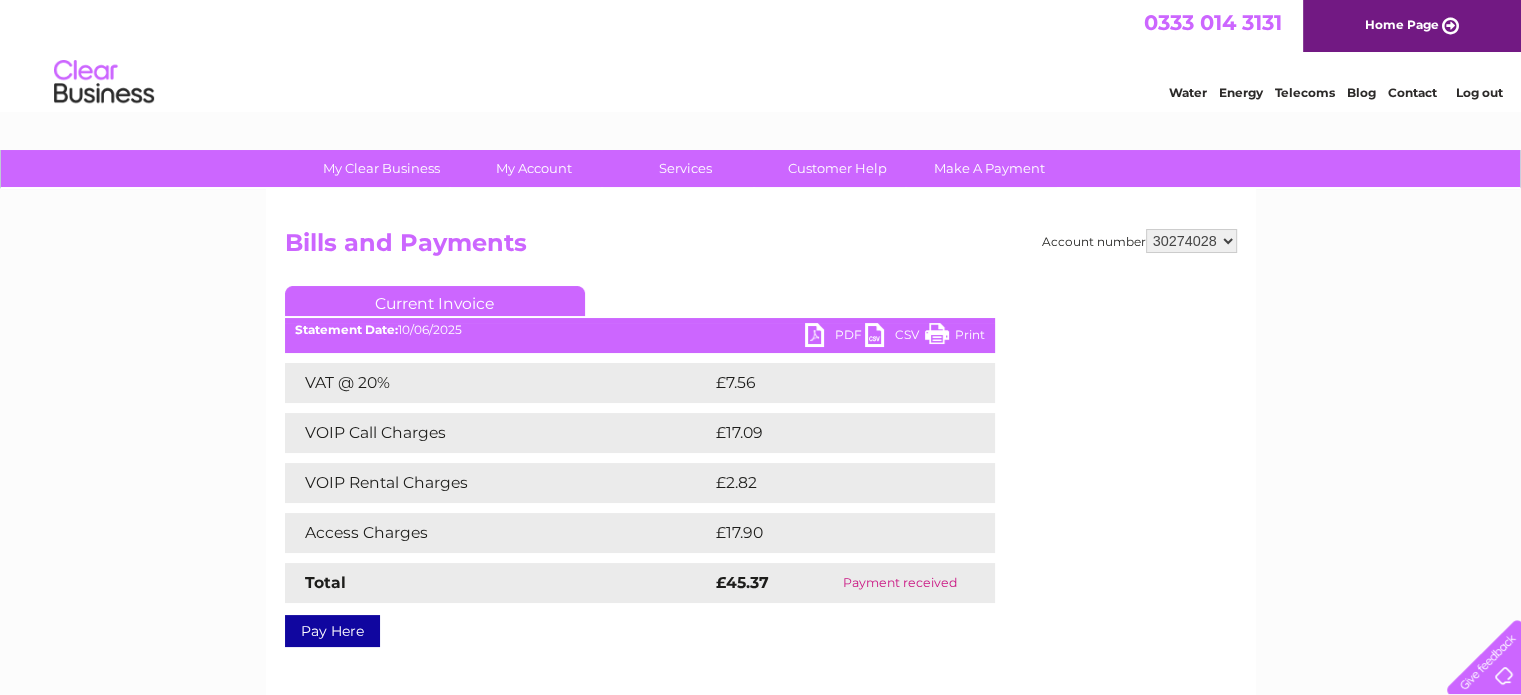 scroll, scrollTop: 0, scrollLeft: 0, axis: both 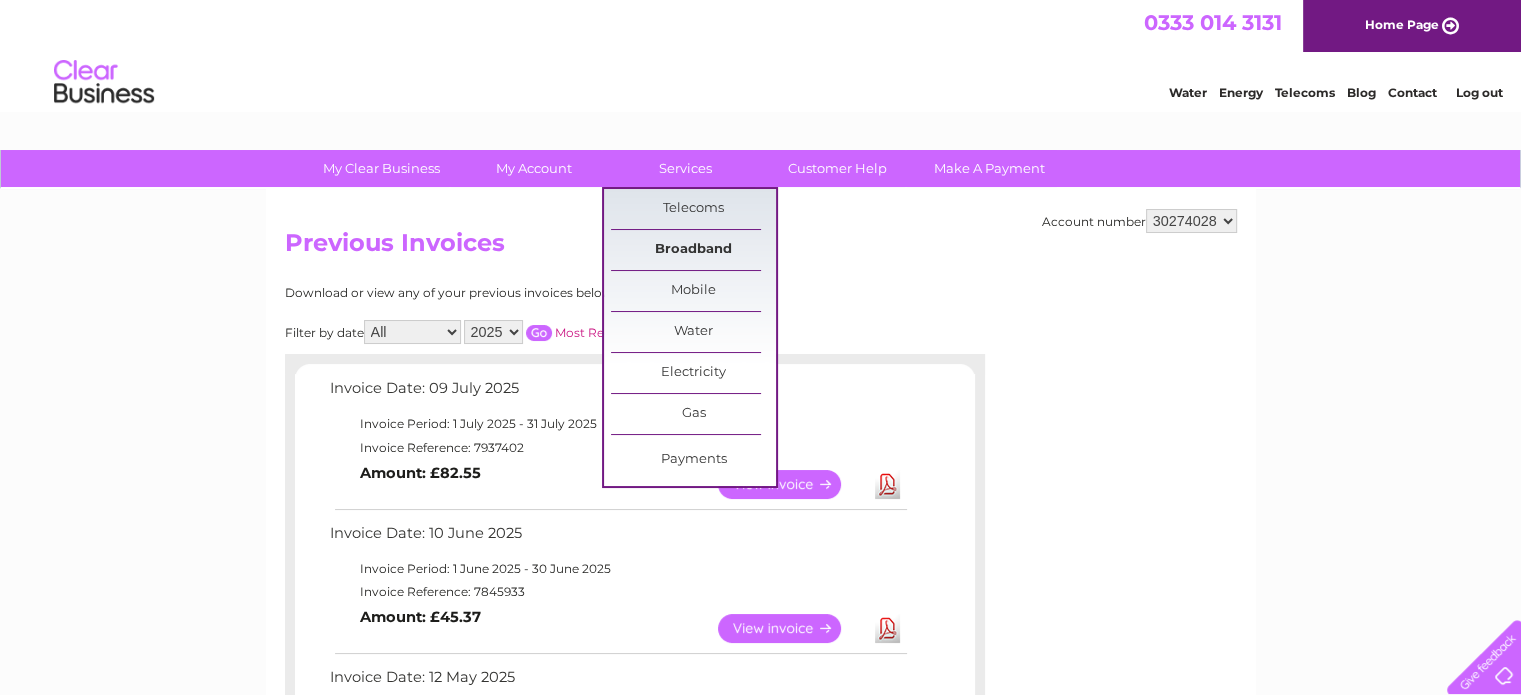 click on "Broadband" at bounding box center [693, 250] 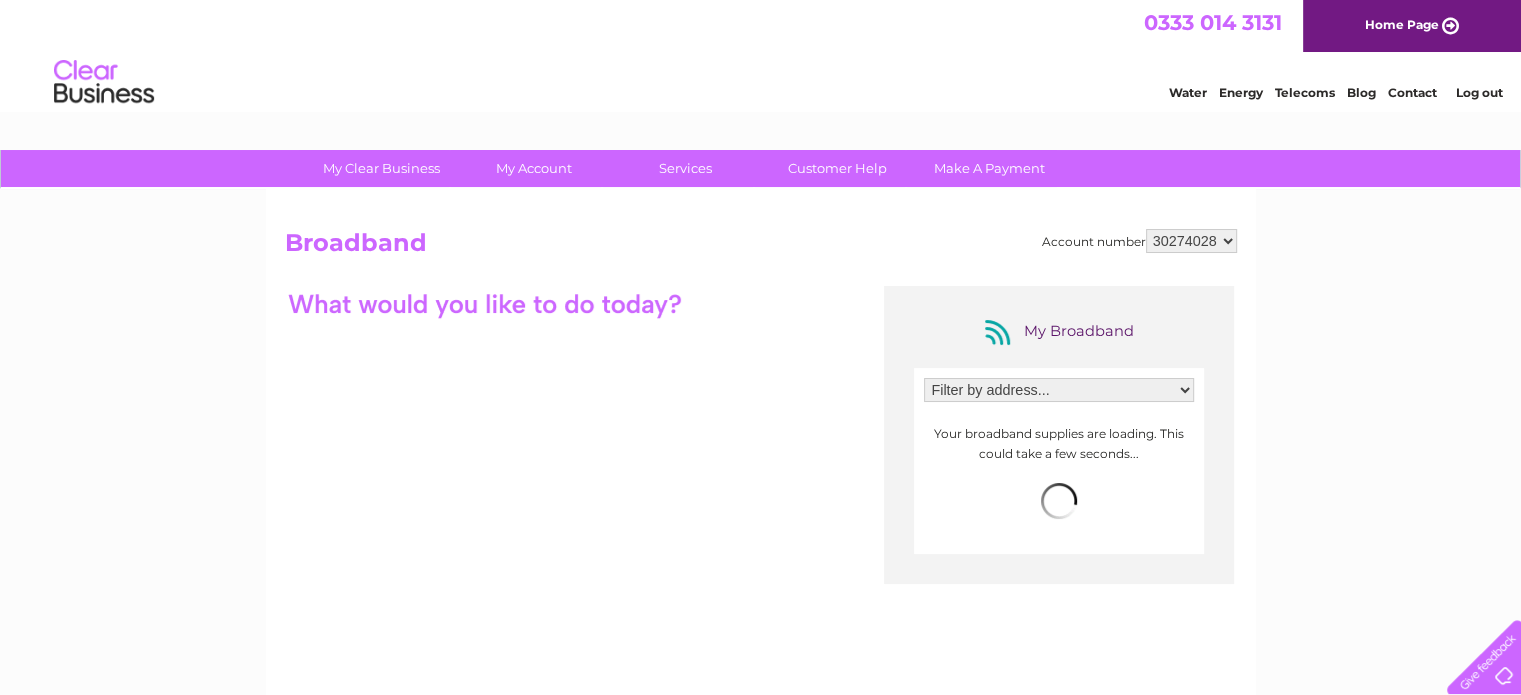 scroll, scrollTop: 0, scrollLeft: 0, axis: both 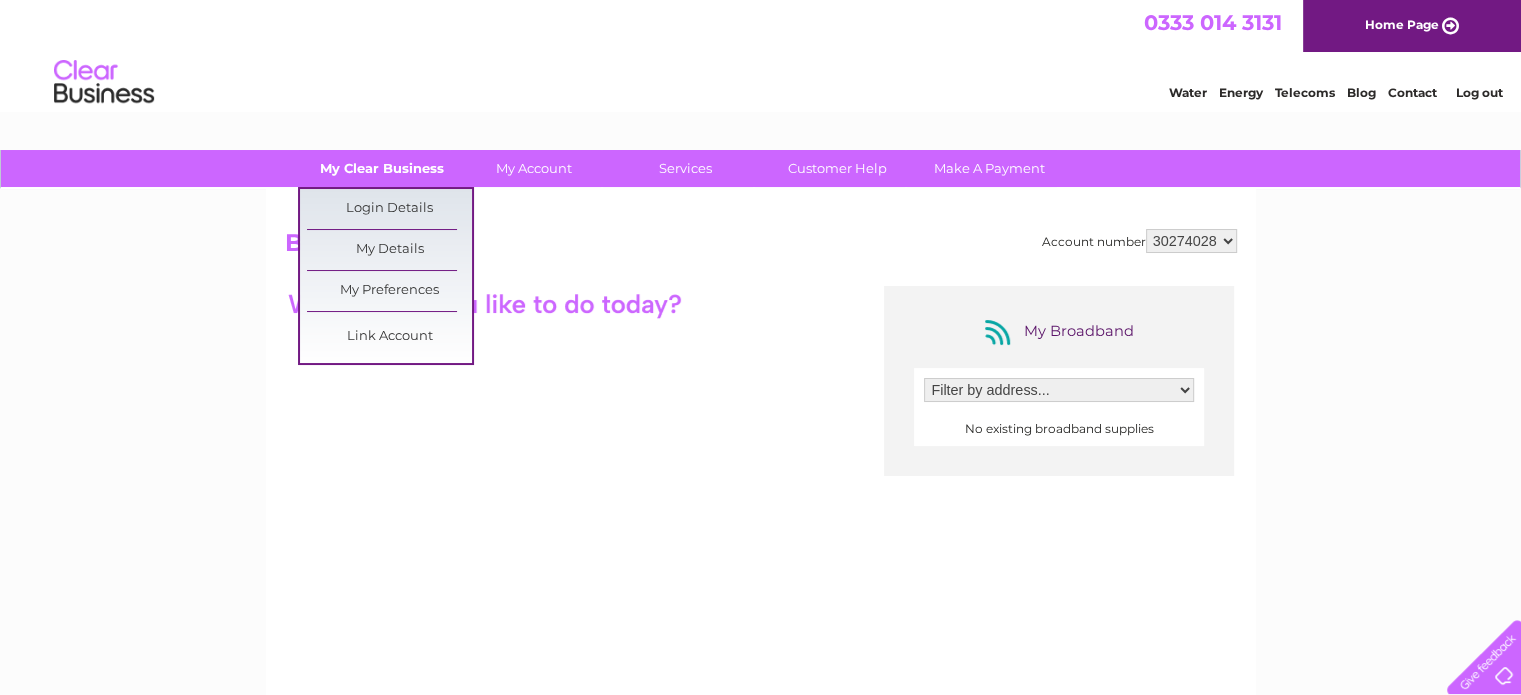 click on "My Clear Business" at bounding box center [381, 168] 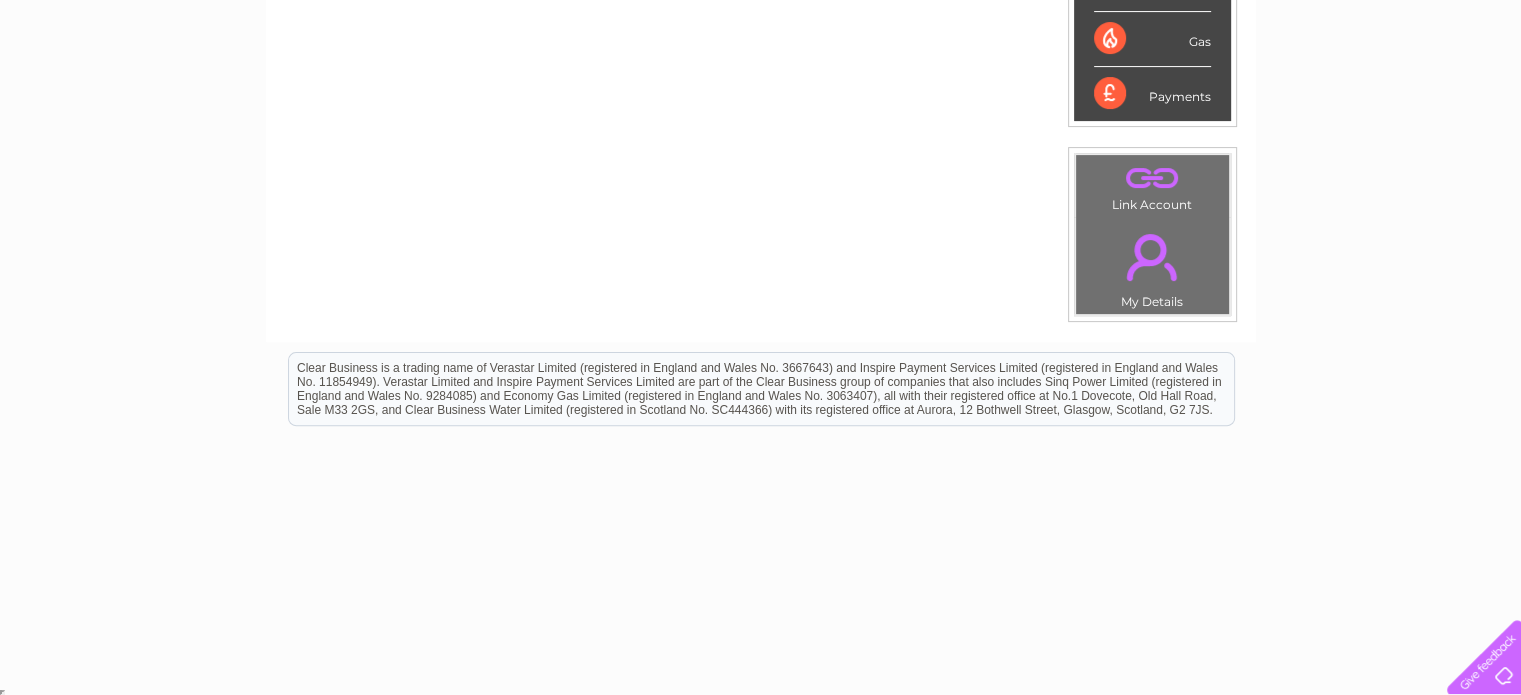 scroll, scrollTop: 579, scrollLeft: 0, axis: vertical 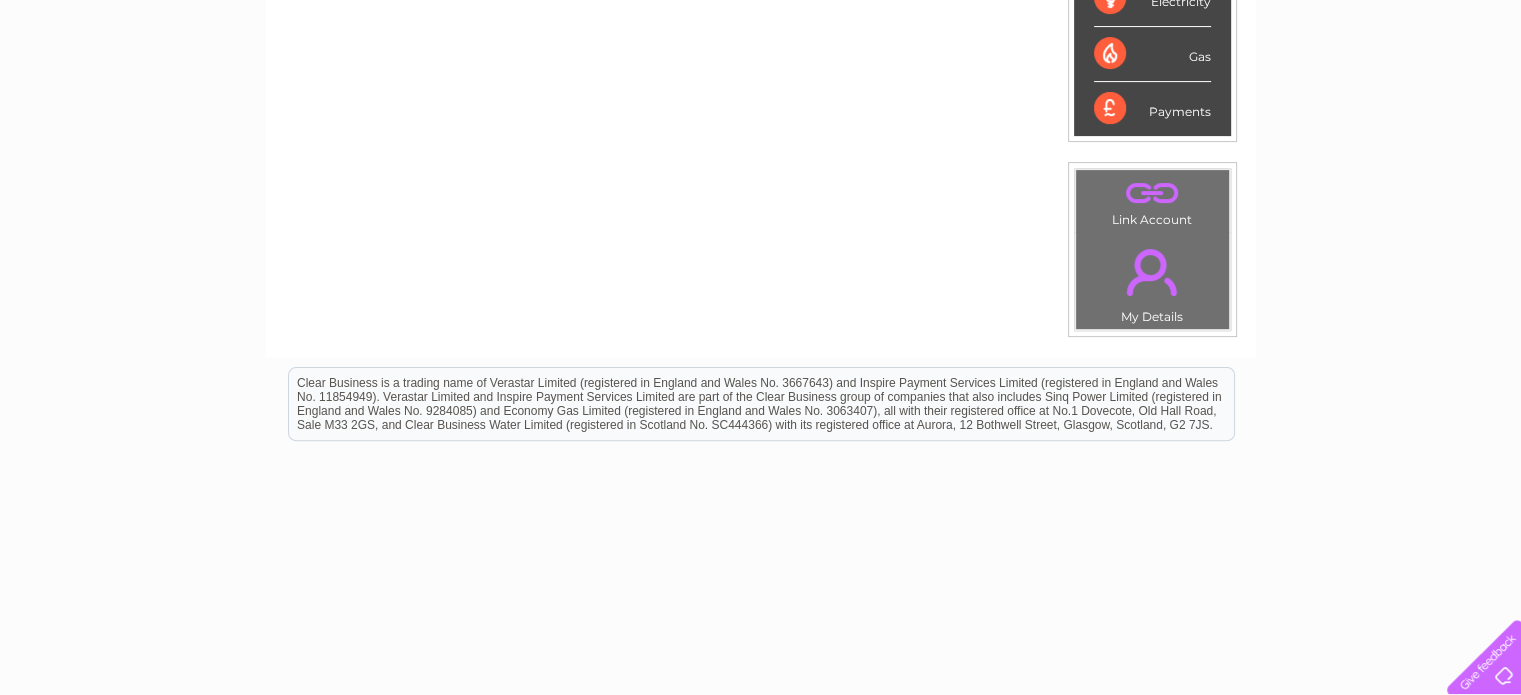 click on "." at bounding box center [1152, 272] 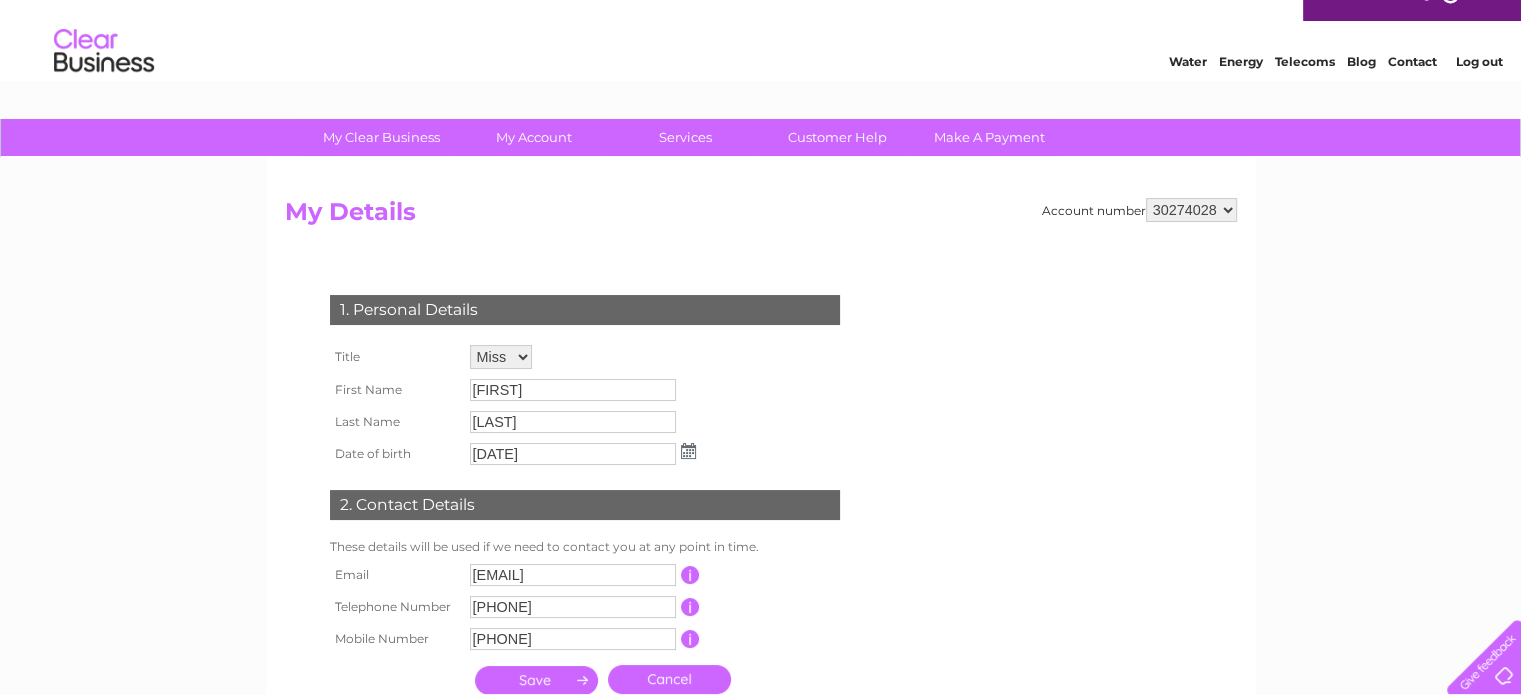 scroll, scrollTop: 0, scrollLeft: 0, axis: both 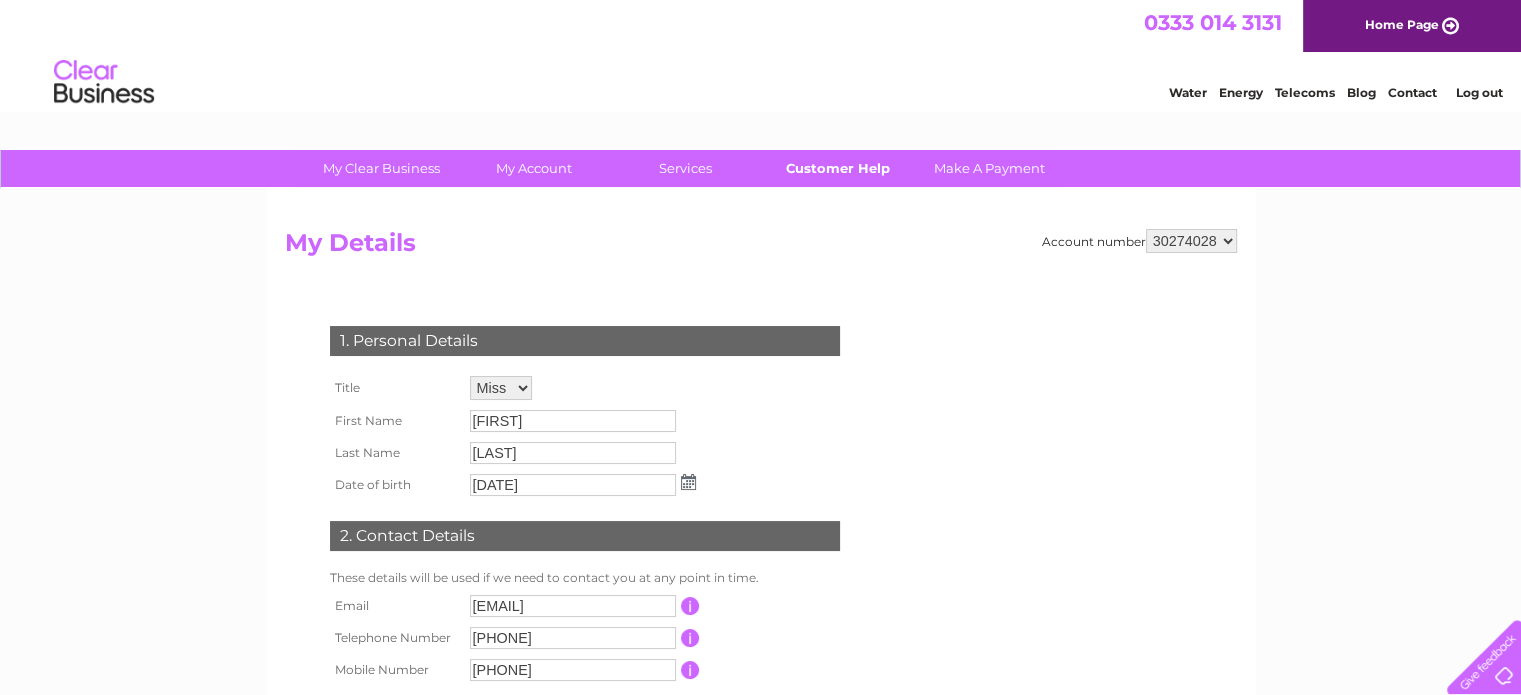 click on "Customer Help" at bounding box center (837, 168) 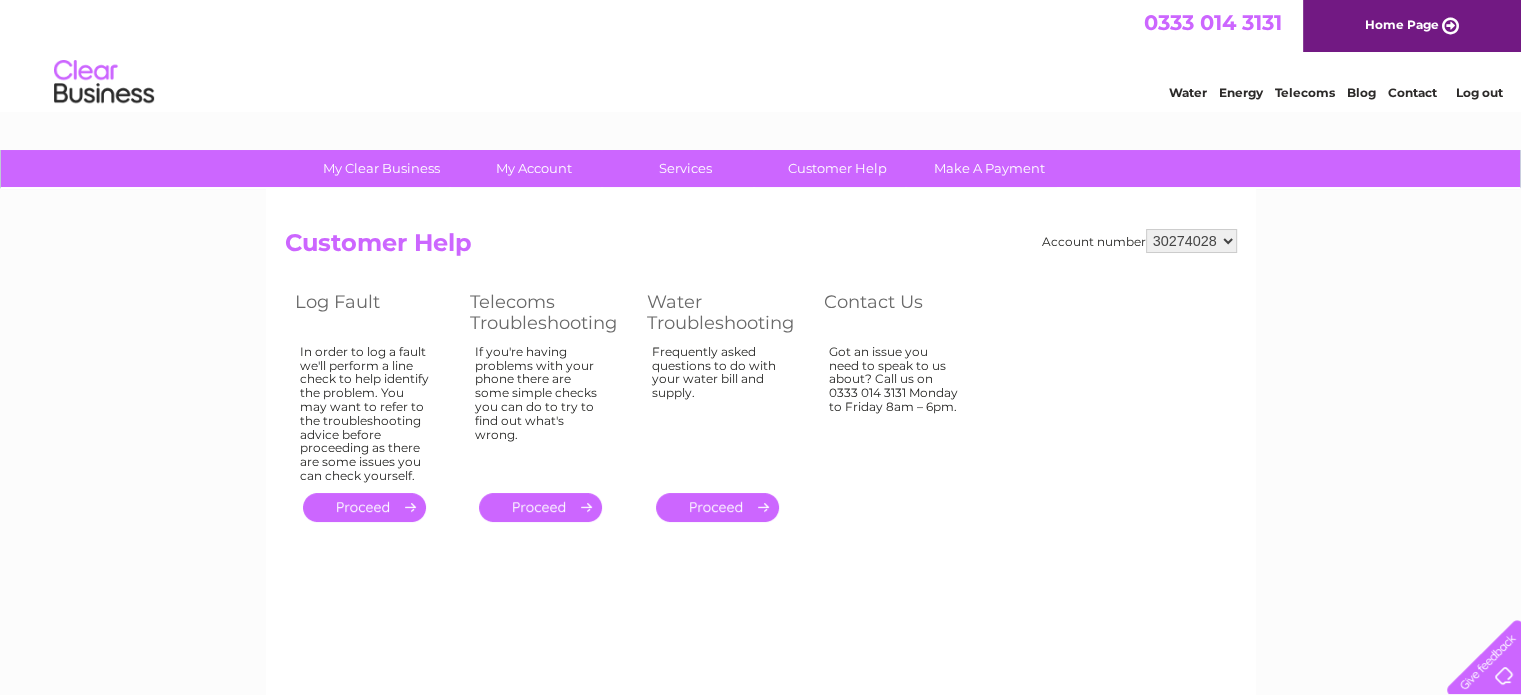 scroll, scrollTop: 0, scrollLeft: 0, axis: both 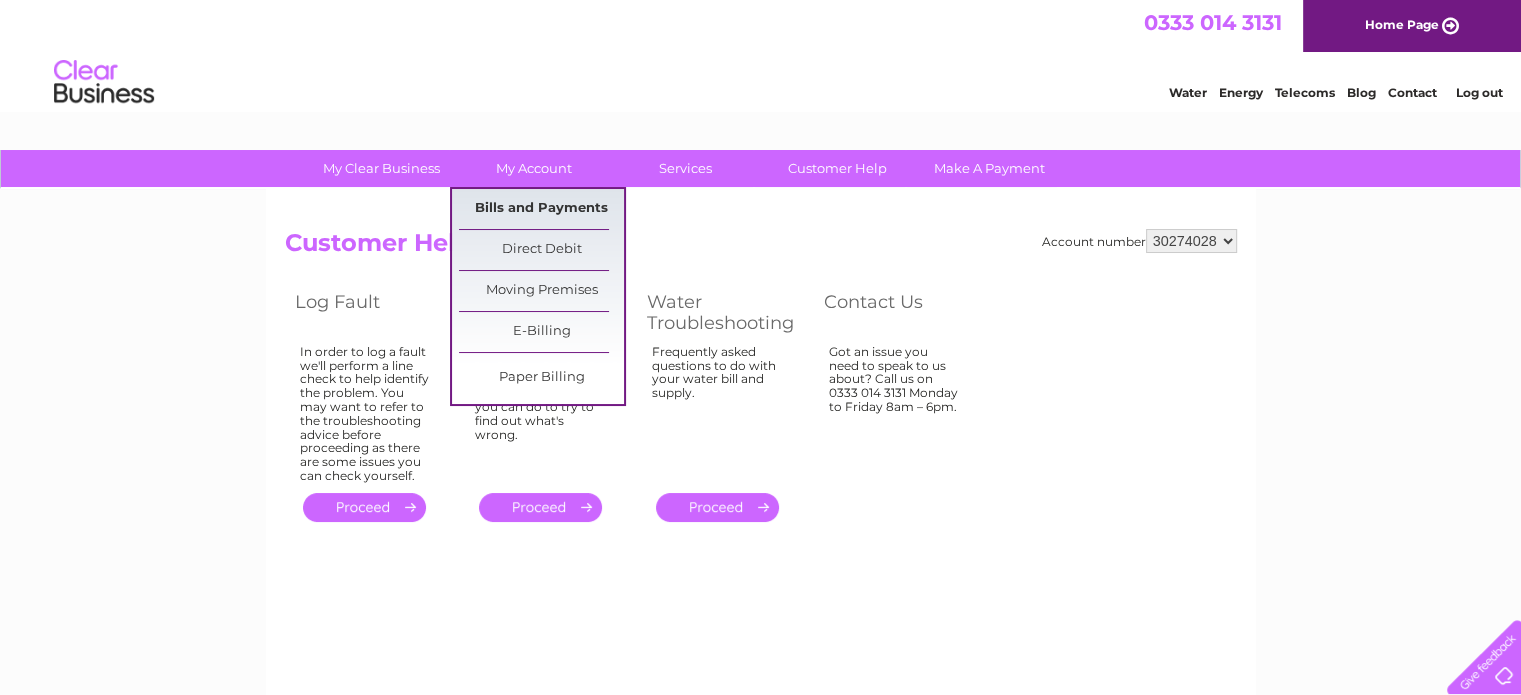 click on "Bills and Payments" at bounding box center (541, 209) 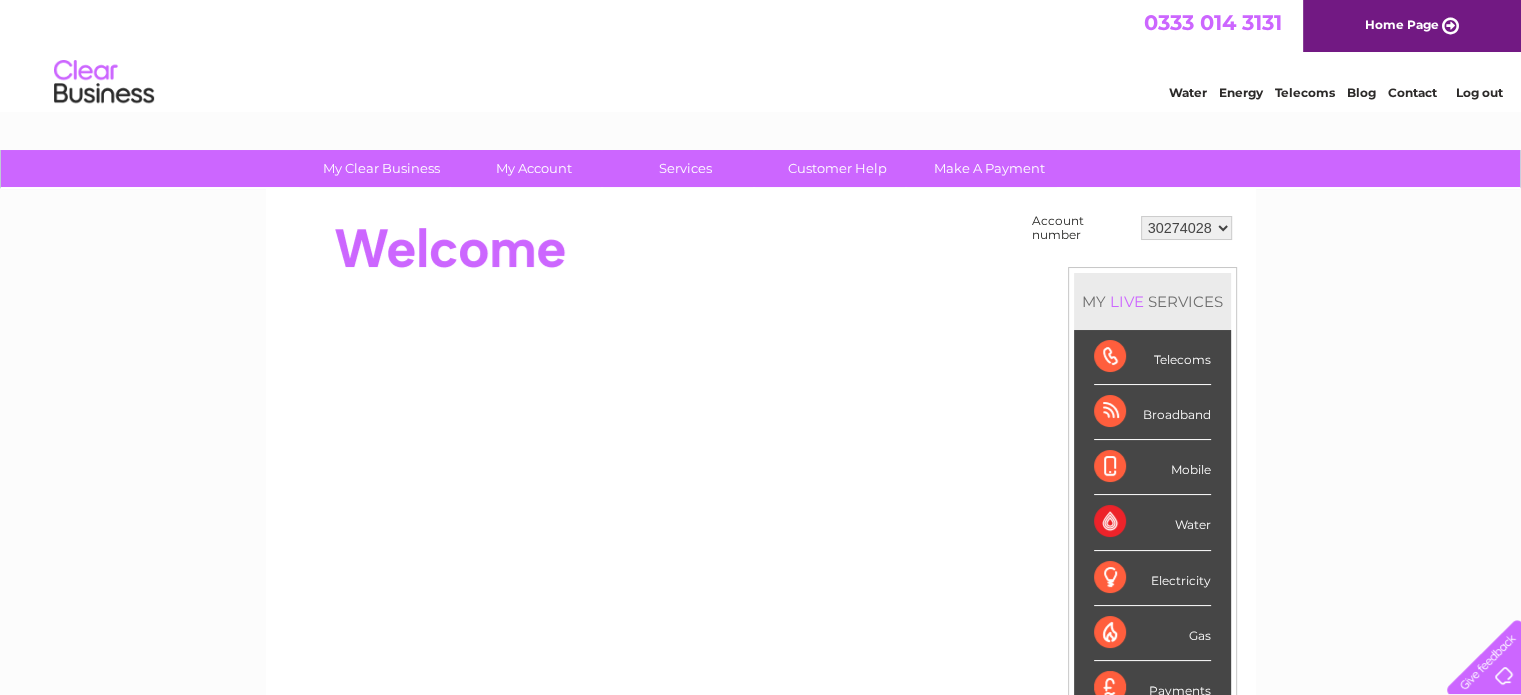 scroll, scrollTop: 0, scrollLeft: 0, axis: both 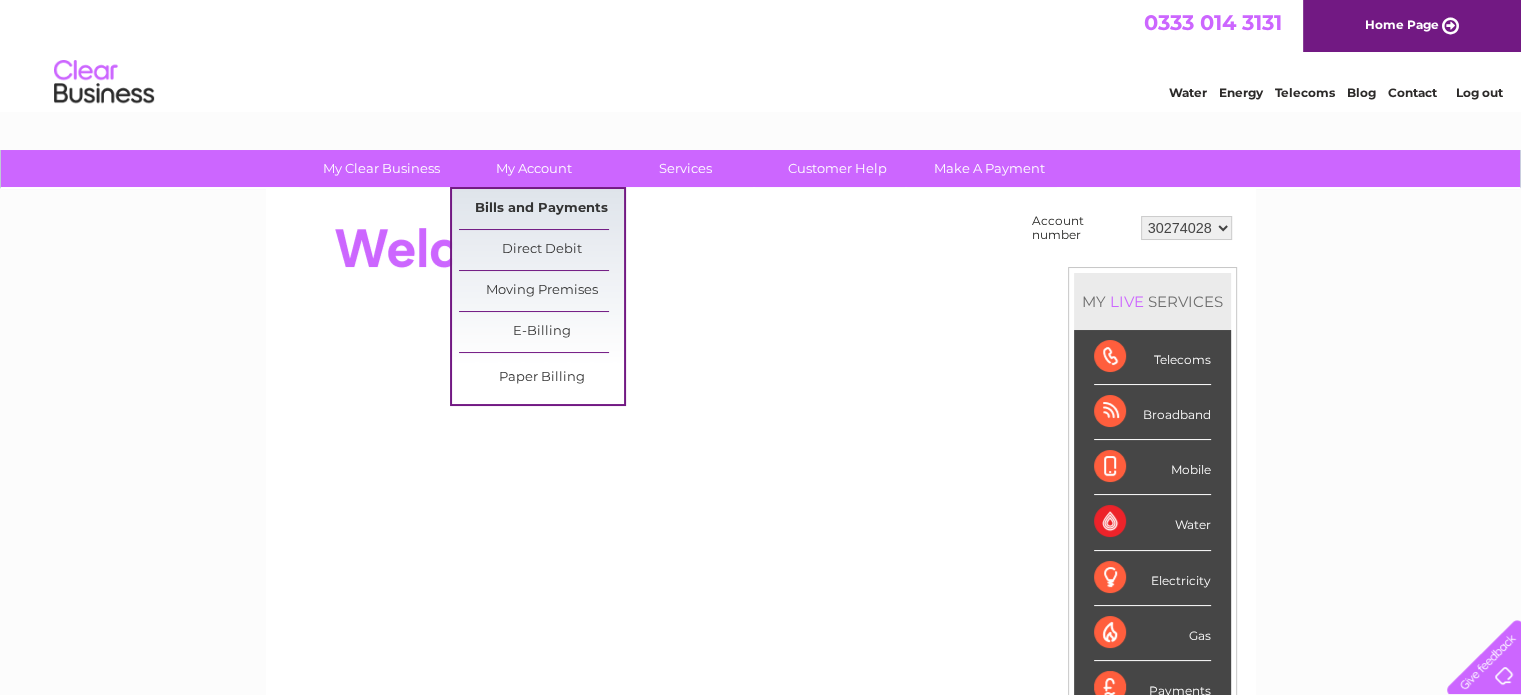 click on "Bills and Payments" at bounding box center [541, 209] 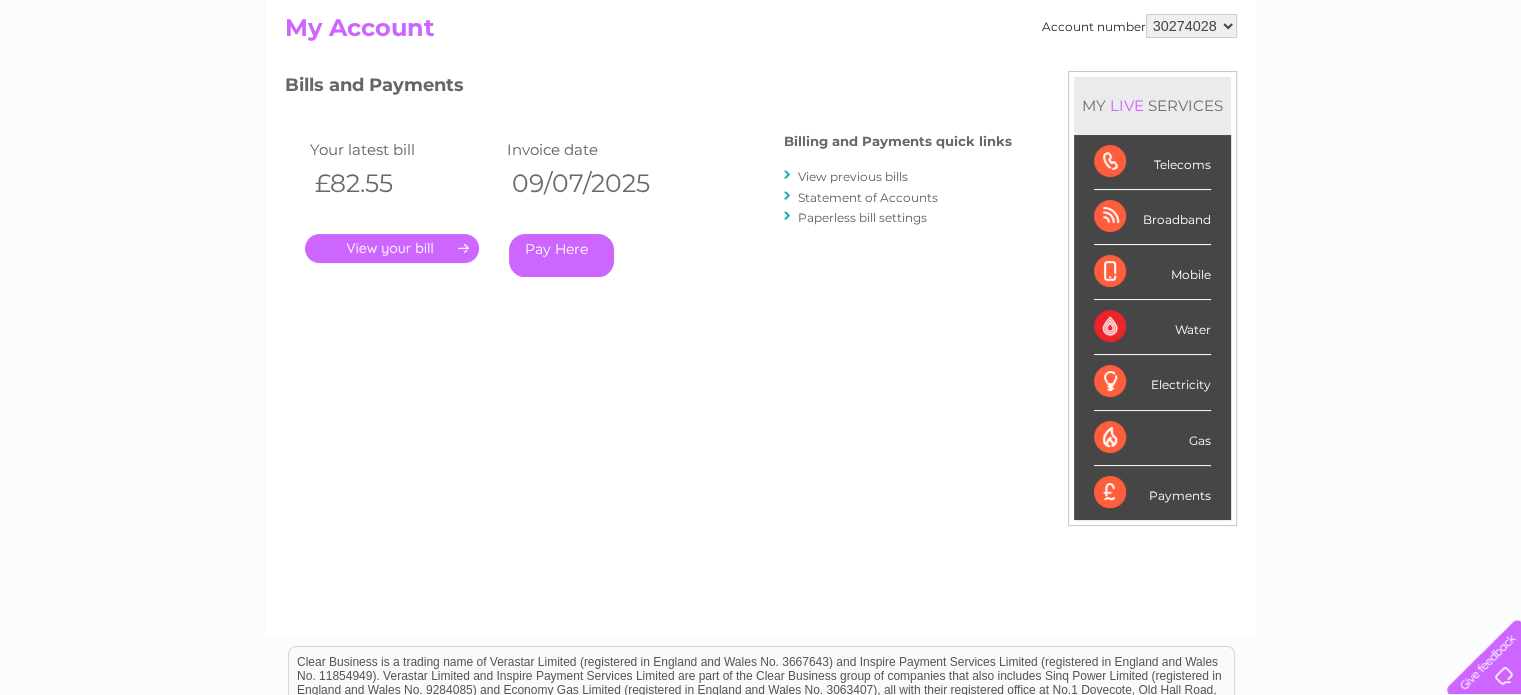 scroll, scrollTop: 216, scrollLeft: 0, axis: vertical 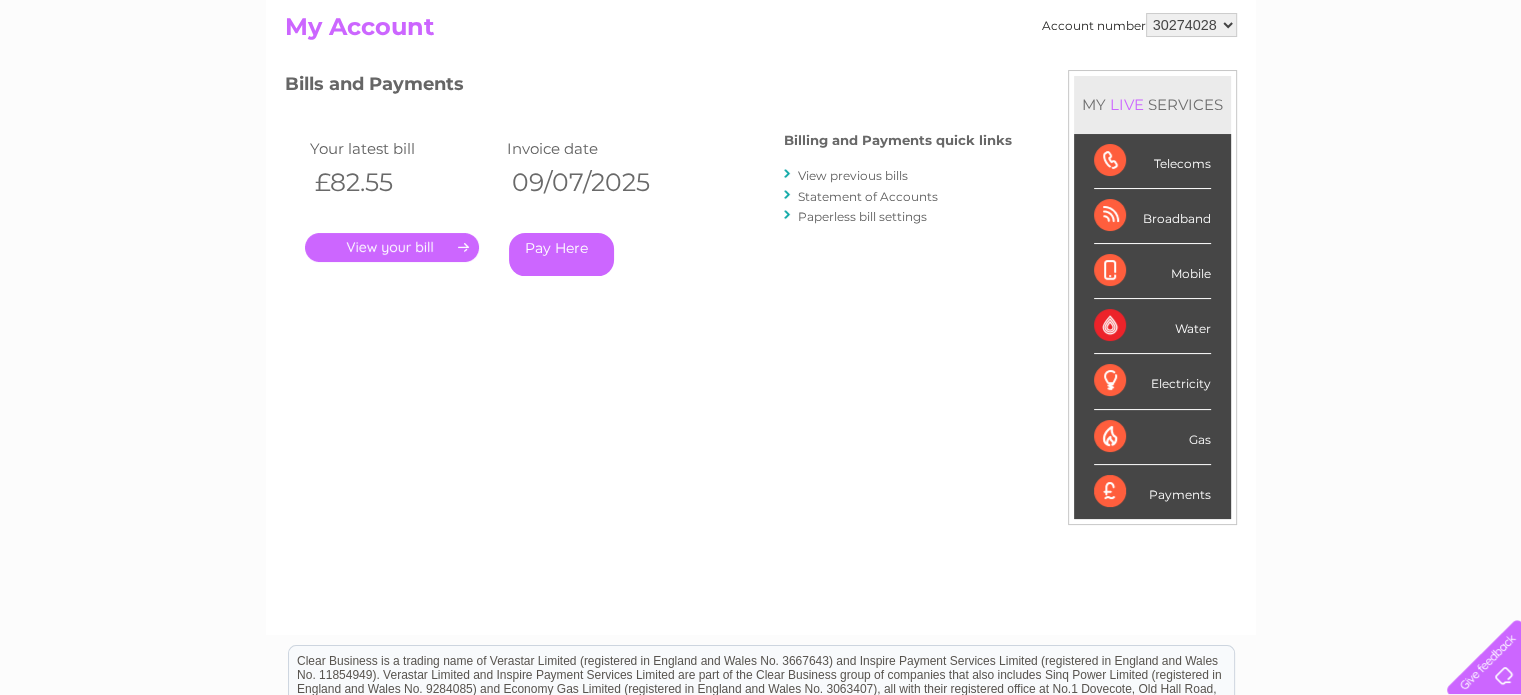 click on "Statement of Accounts" at bounding box center [868, 196] 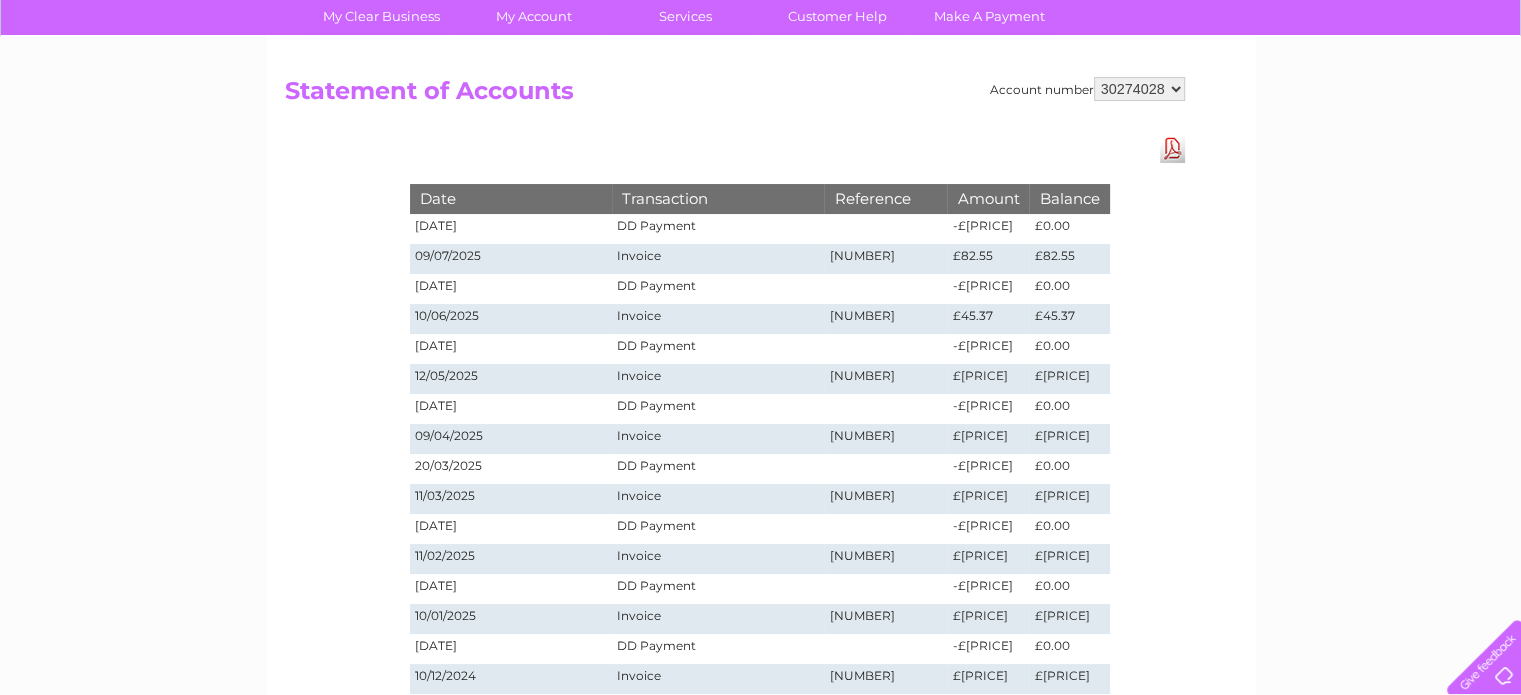 scroll, scrollTop: 0, scrollLeft: 0, axis: both 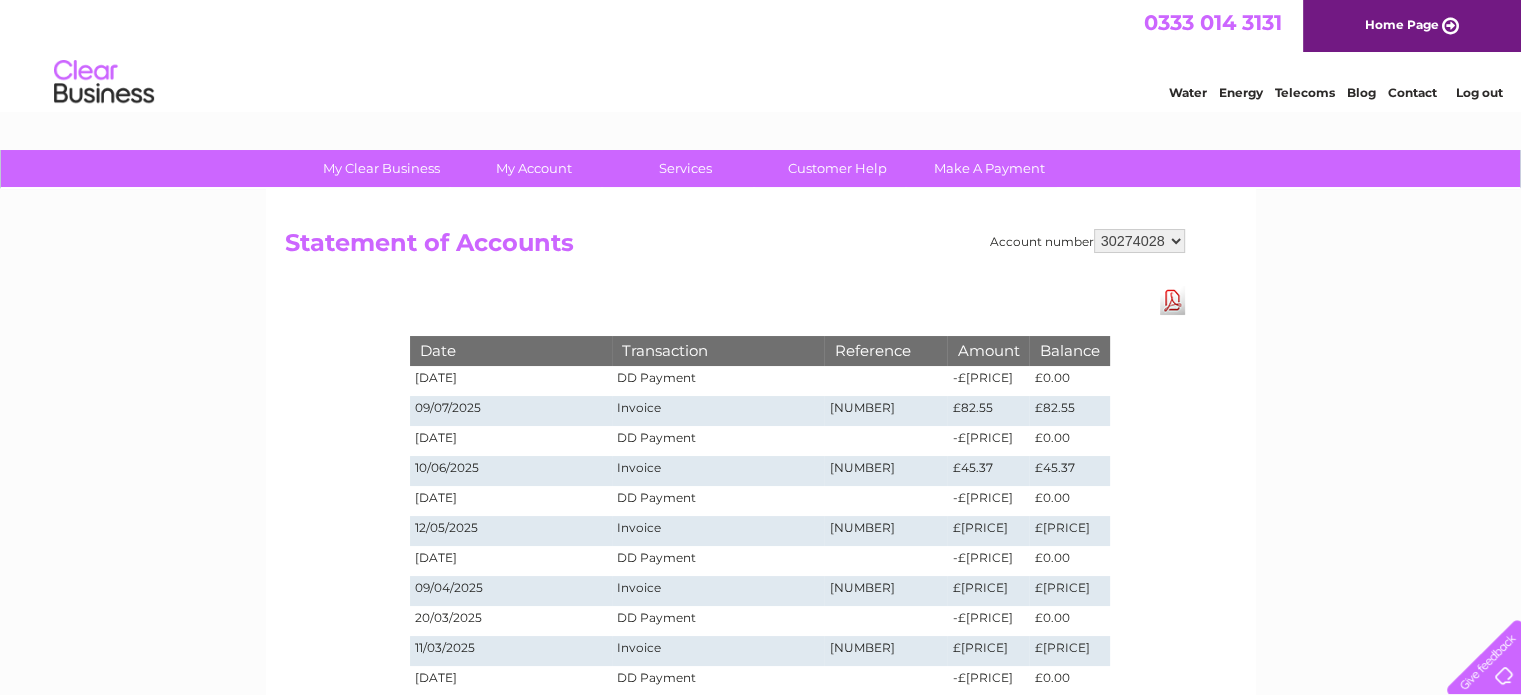 click at bounding box center (1480, 653) 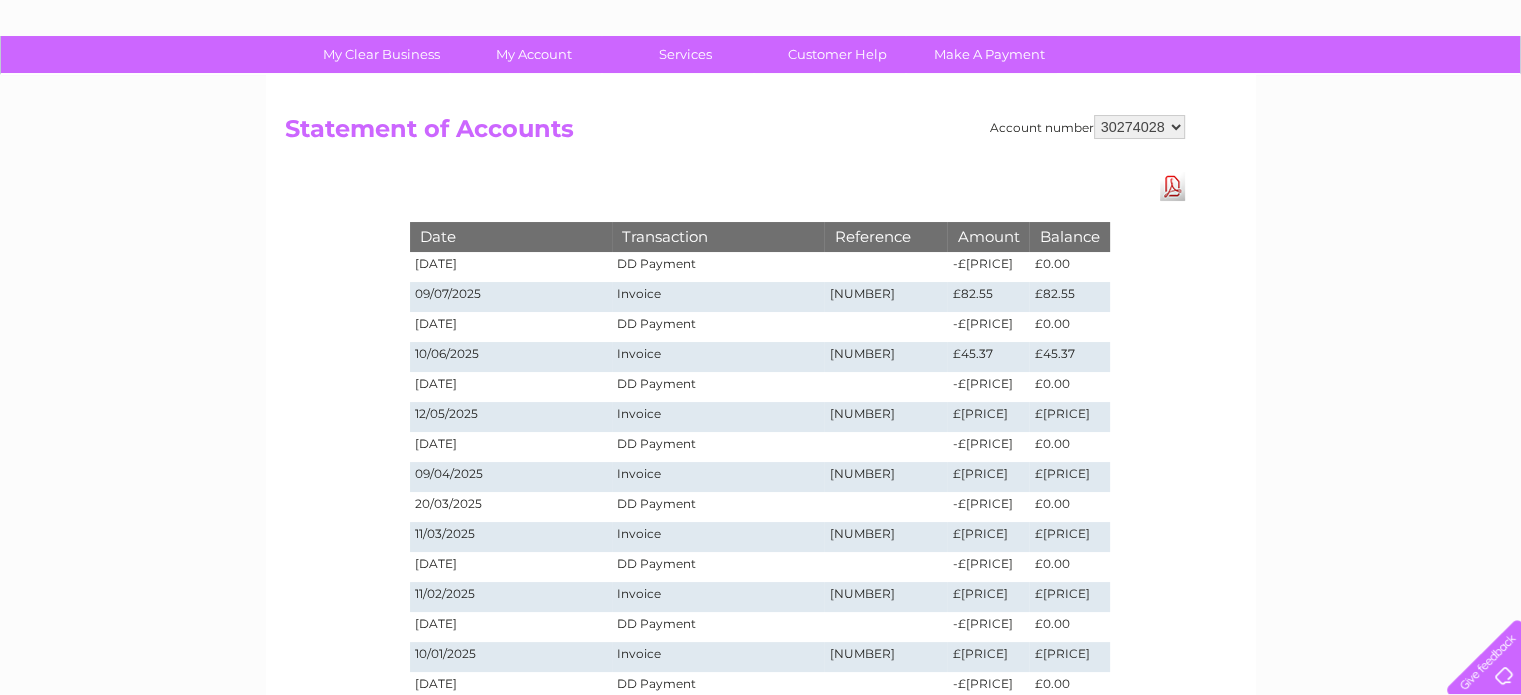 scroll, scrollTop: 112, scrollLeft: 0, axis: vertical 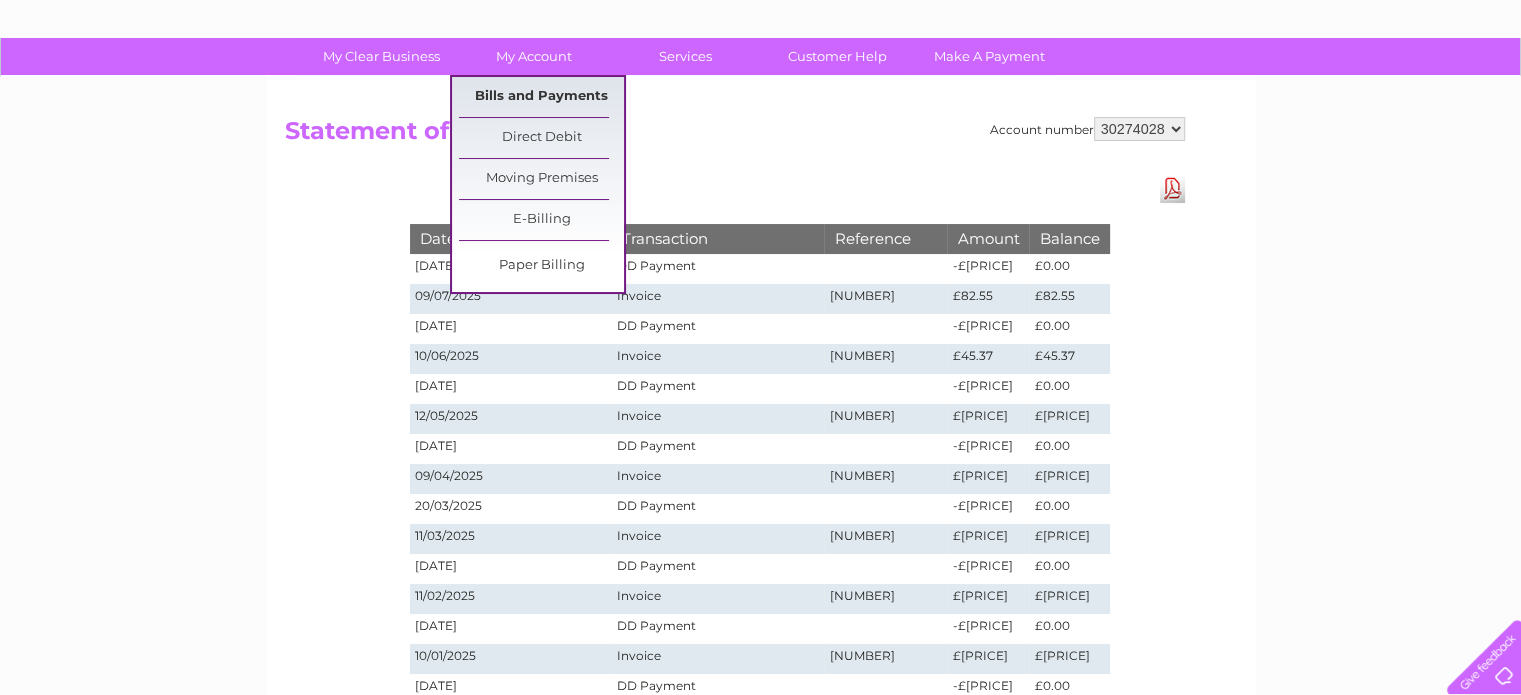 click on "Bills and Payments" at bounding box center [541, 97] 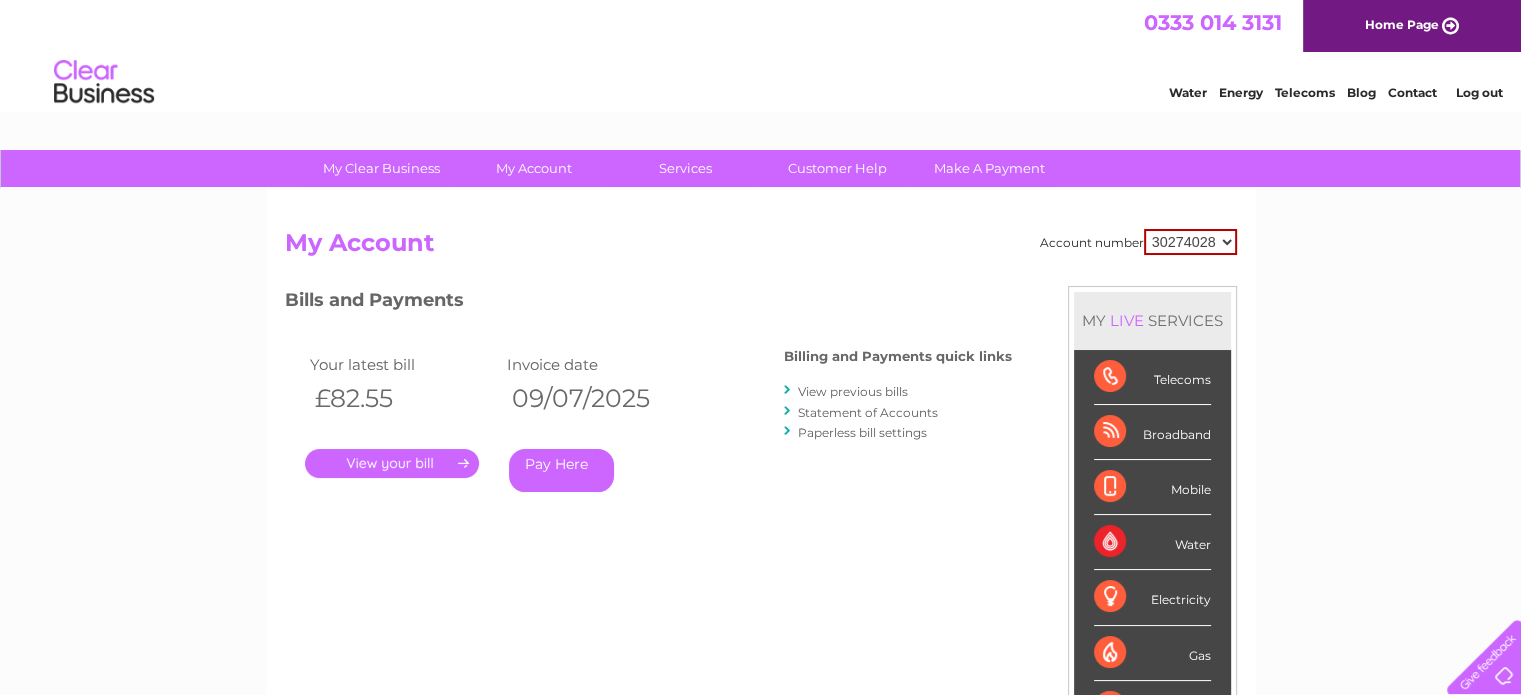 scroll, scrollTop: 0, scrollLeft: 0, axis: both 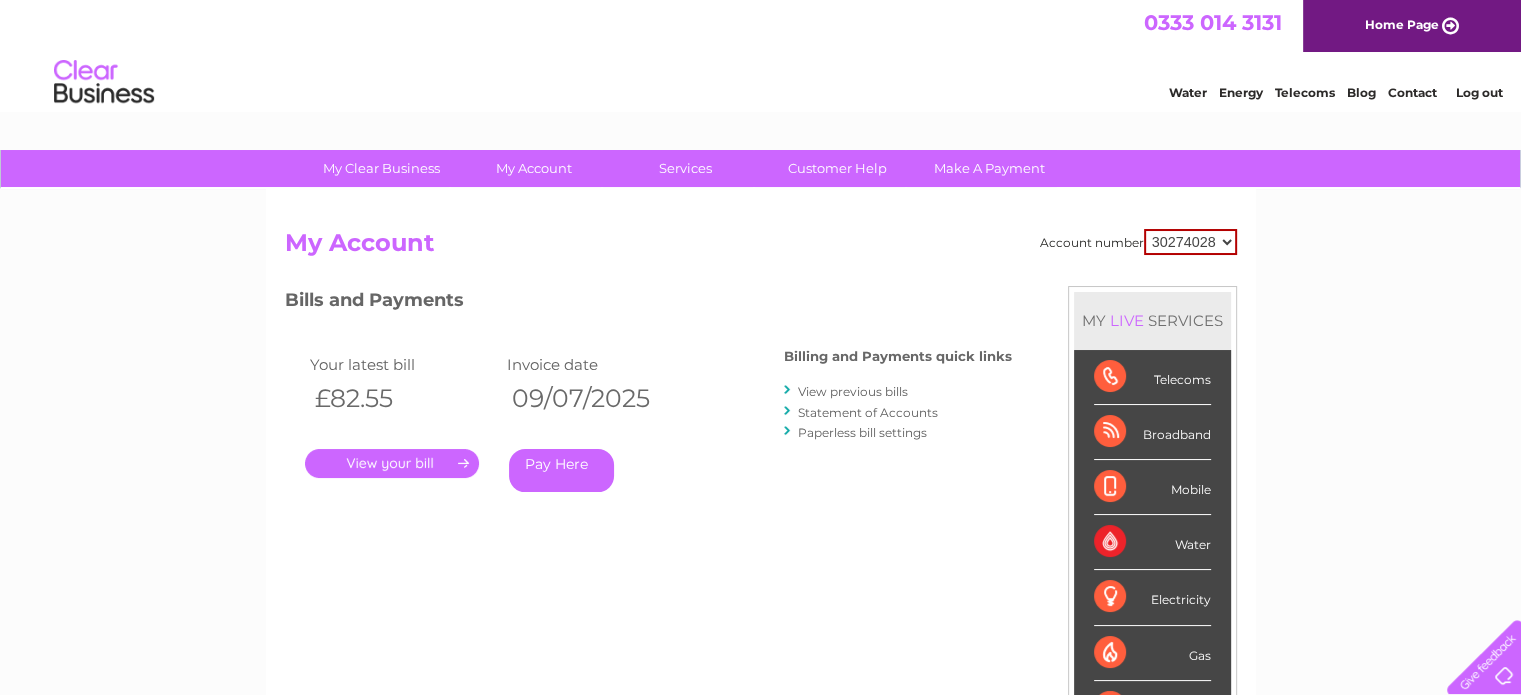 click on "." at bounding box center [392, 463] 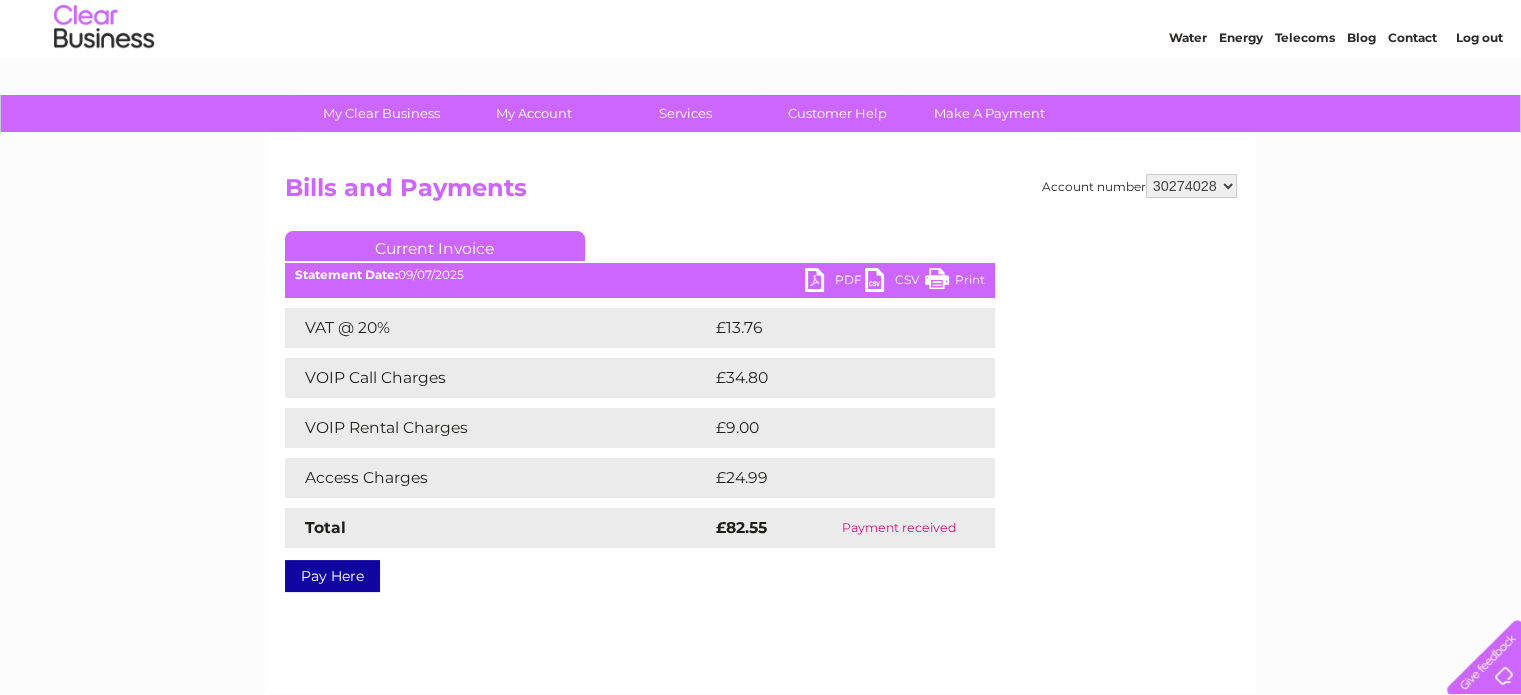 scroll, scrollTop: 56, scrollLeft: 0, axis: vertical 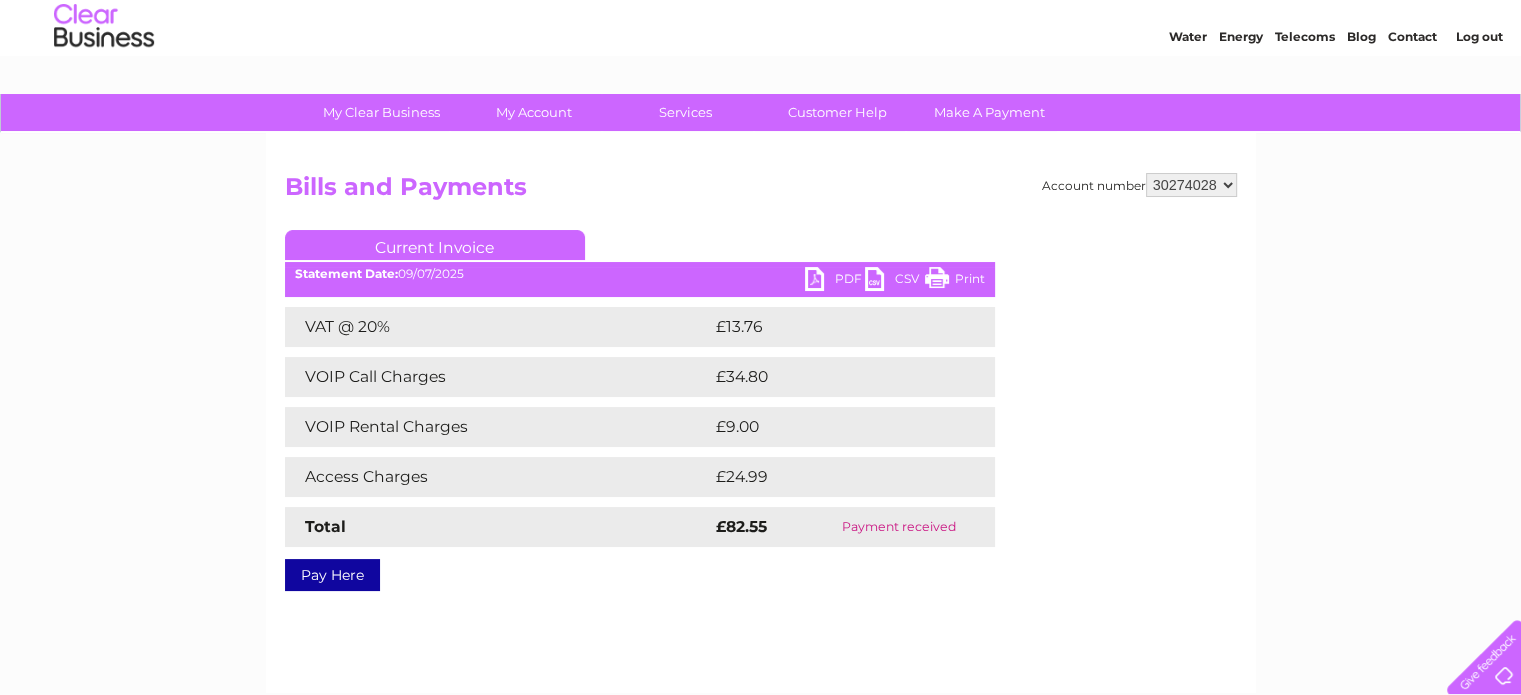 click on "PDF" at bounding box center [835, 281] 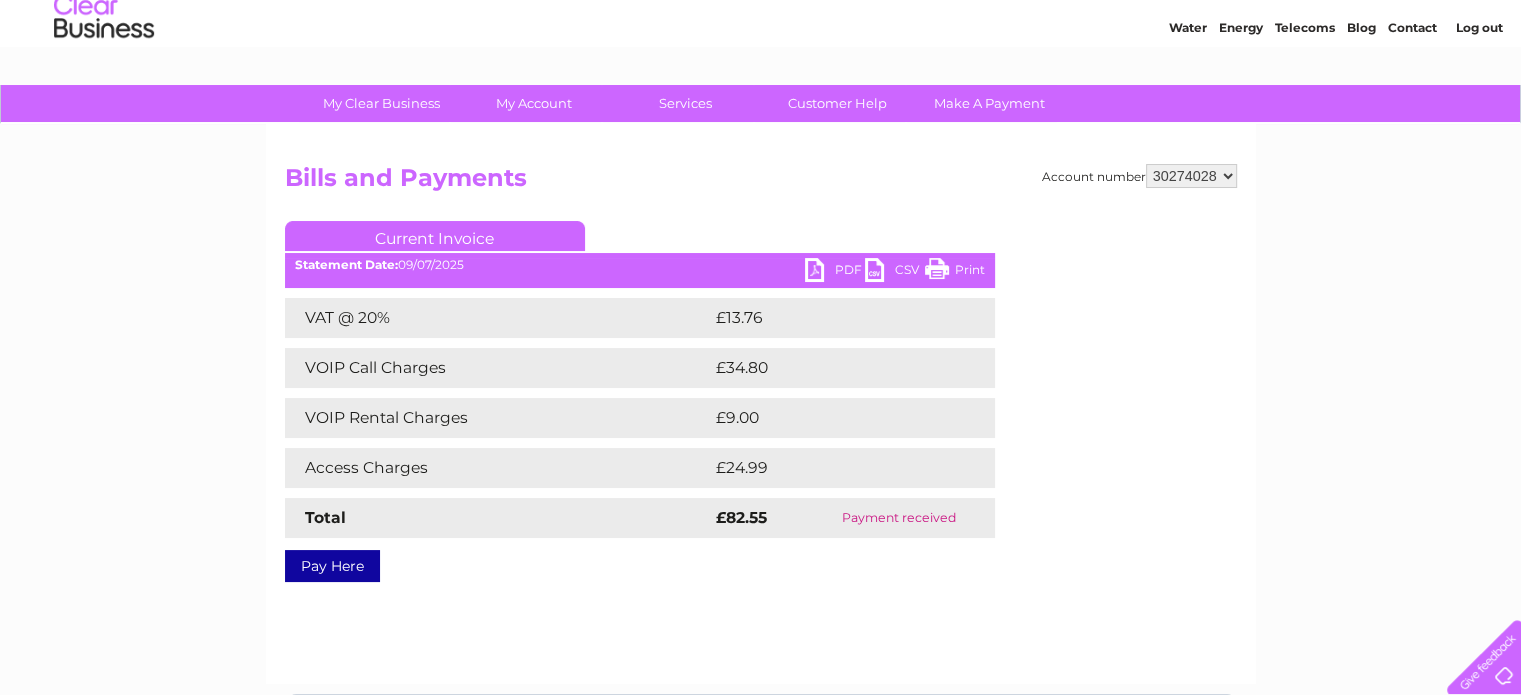 scroll, scrollTop: 0, scrollLeft: 0, axis: both 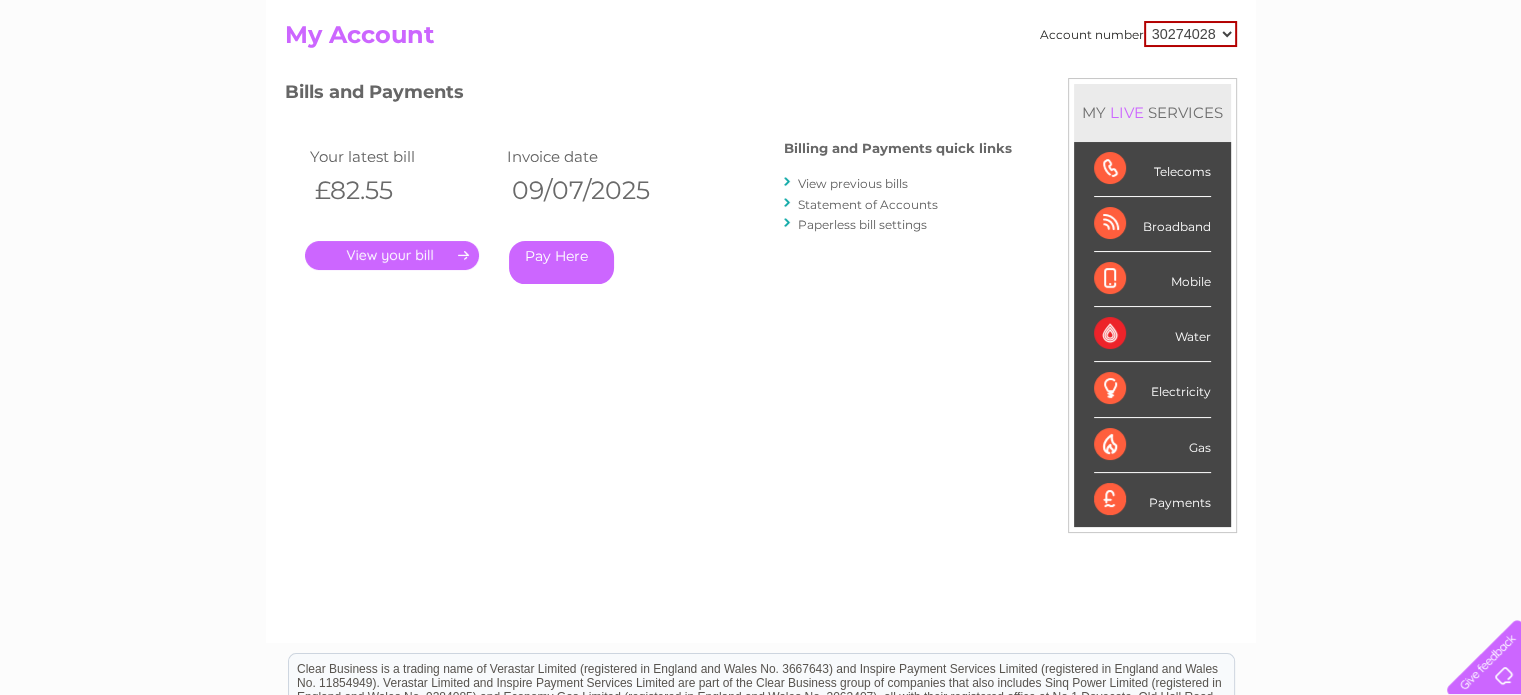 click on "View previous bills" at bounding box center [853, 183] 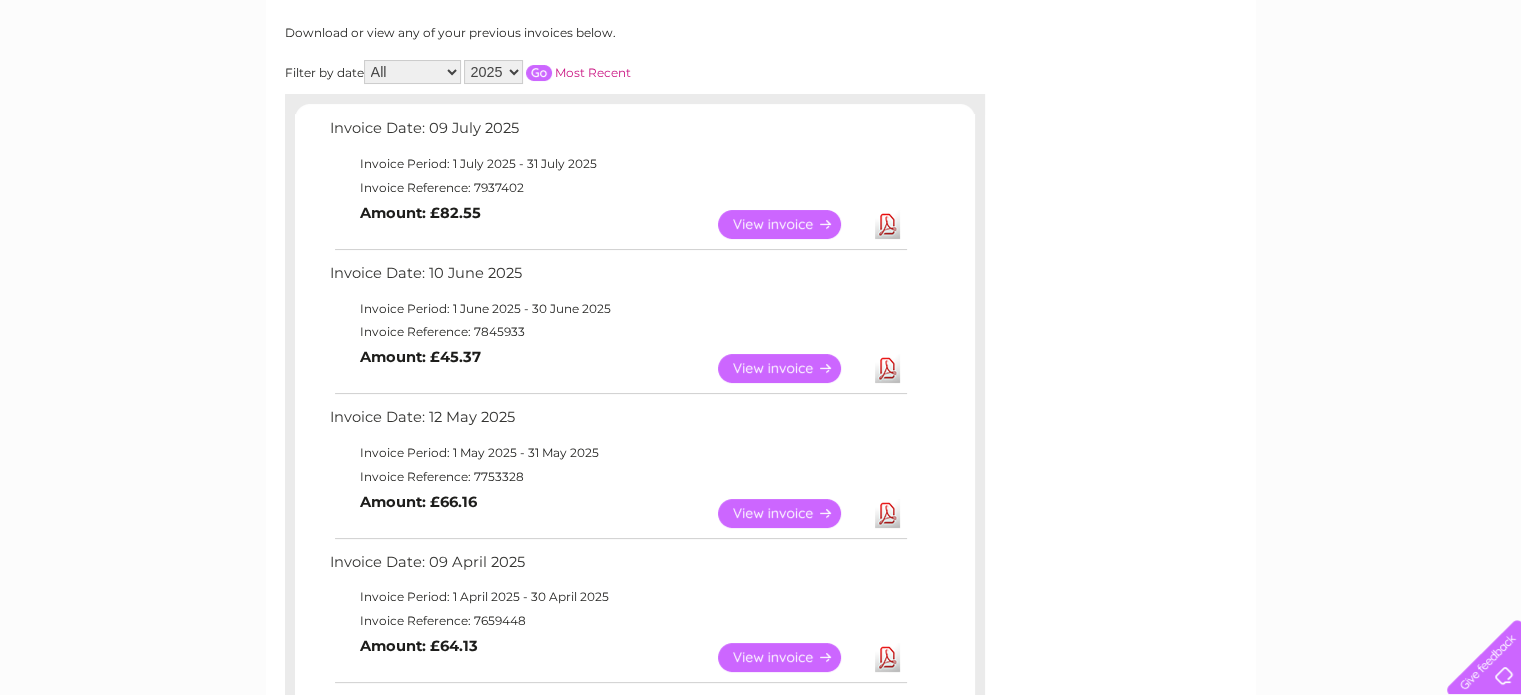 scroll, scrollTop: 0, scrollLeft: 0, axis: both 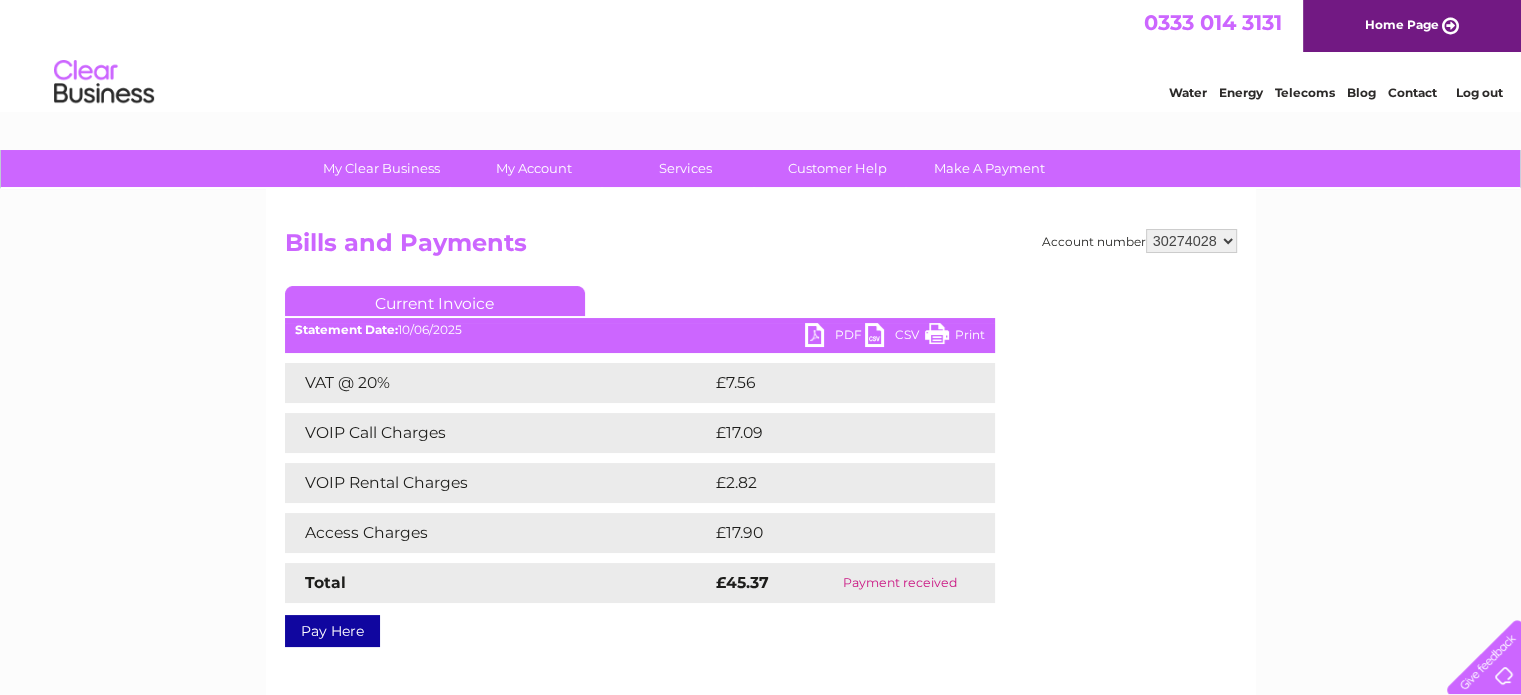 click on "PDF" at bounding box center [835, 337] 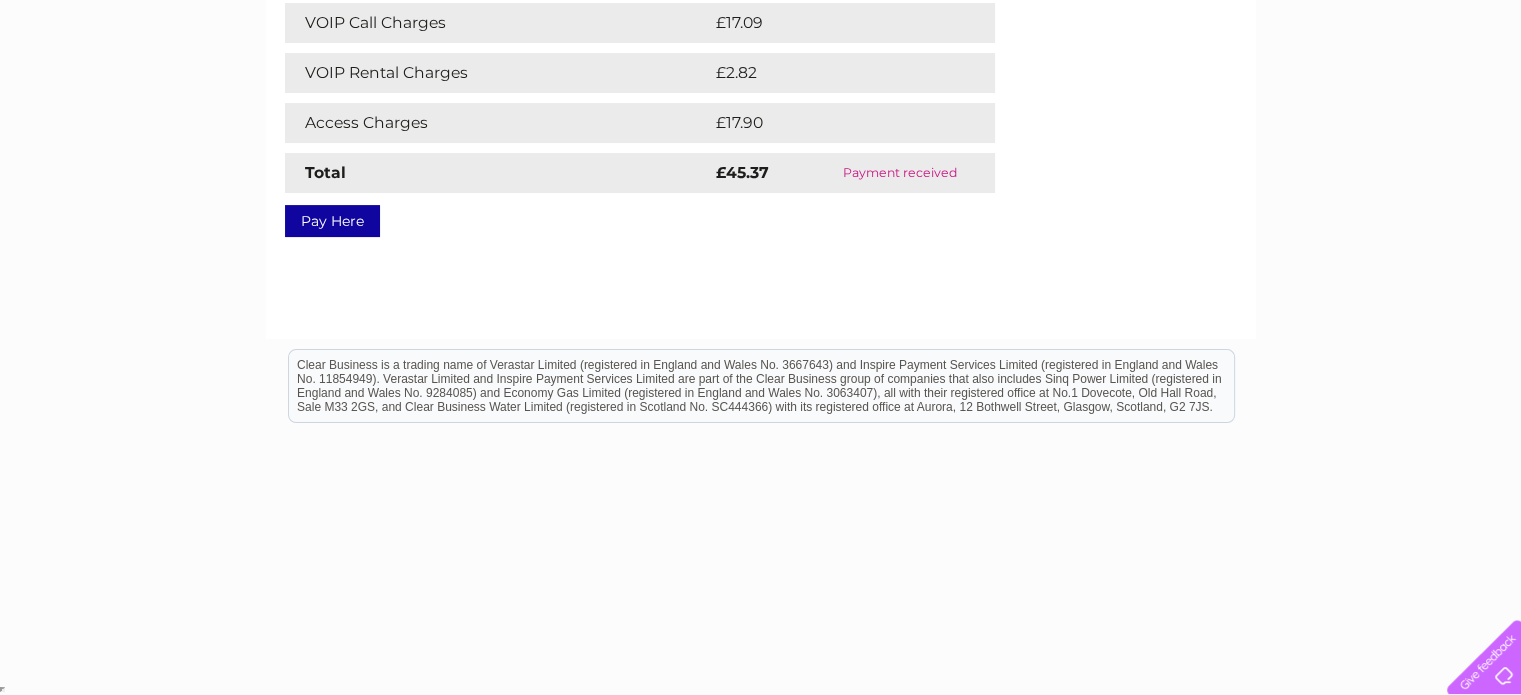 scroll, scrollTop: 0, scrollLeft: 0, axis: both 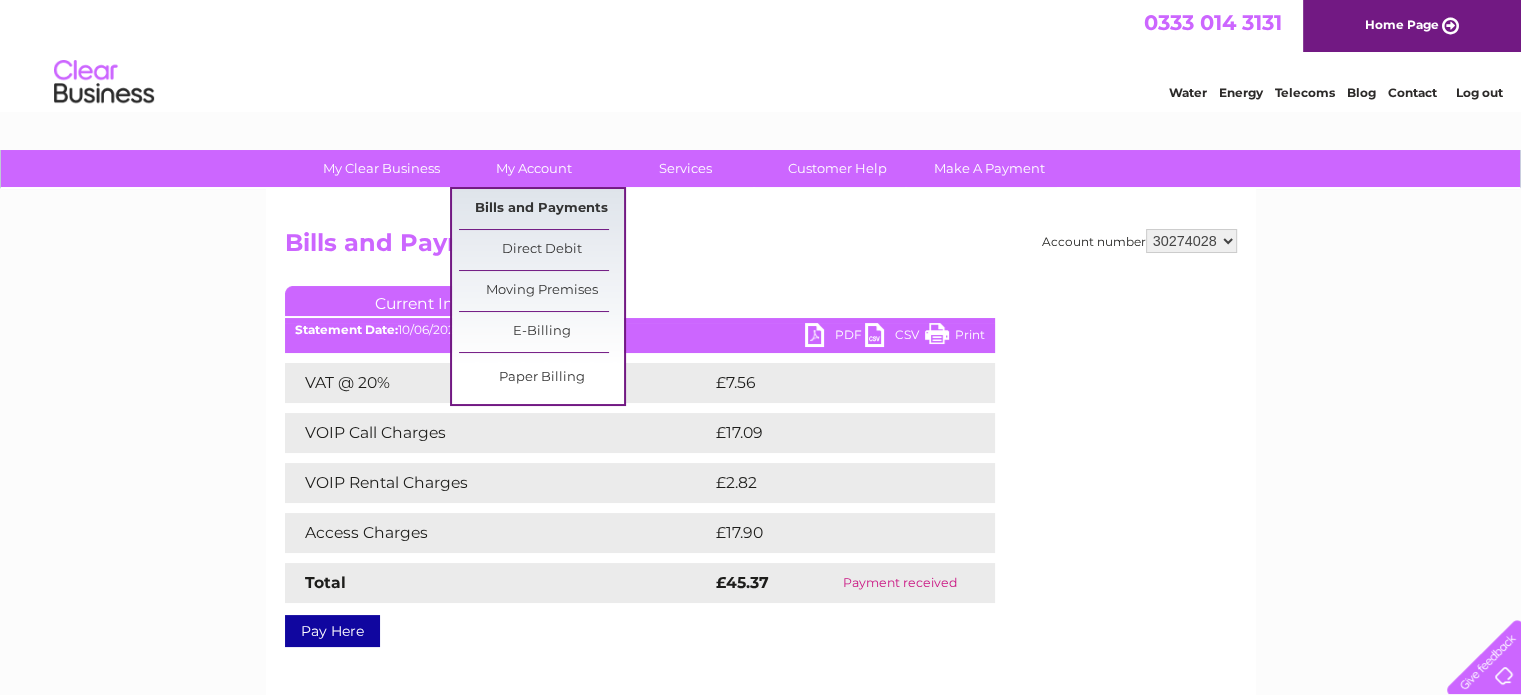 click on "Bills and Payments" at bounding box center [541, 209] 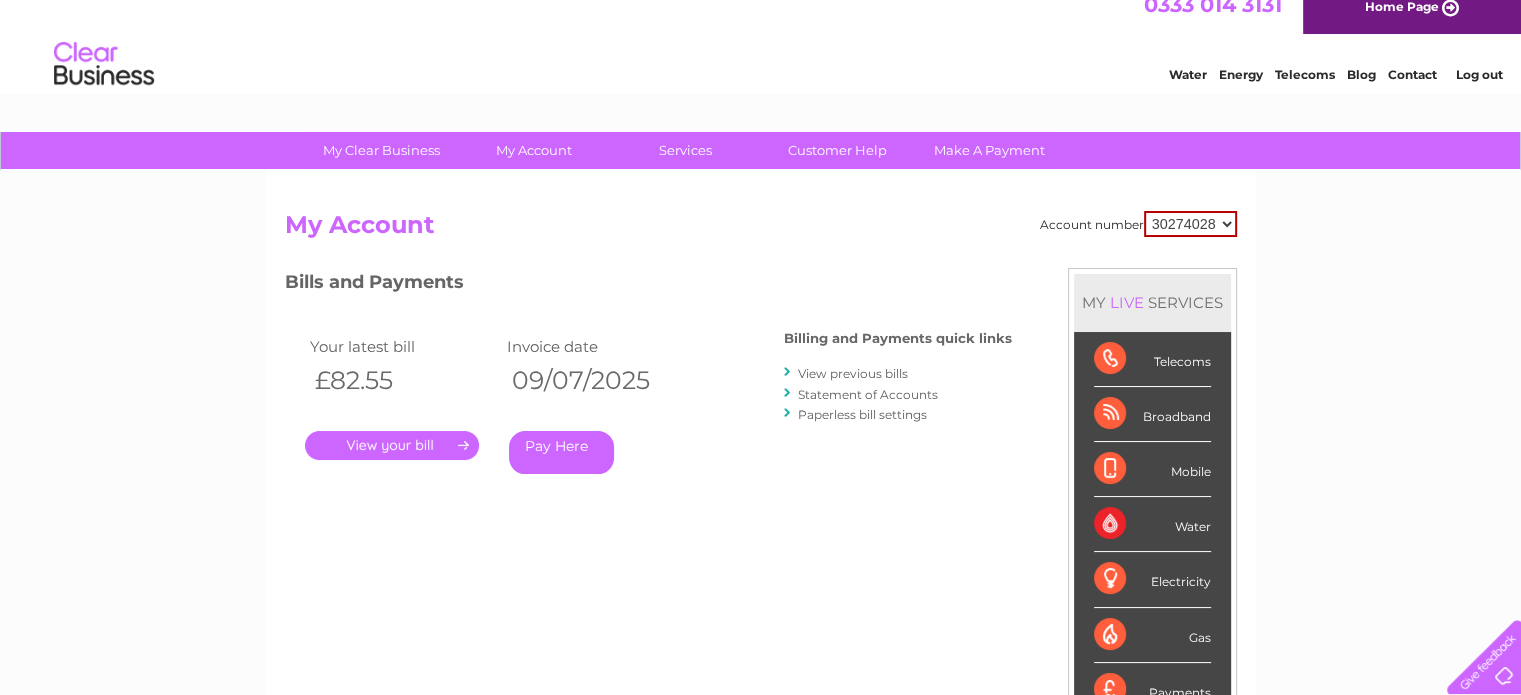 scroll, scrollTop: 17, scrollLeft: 0, axis: vertical 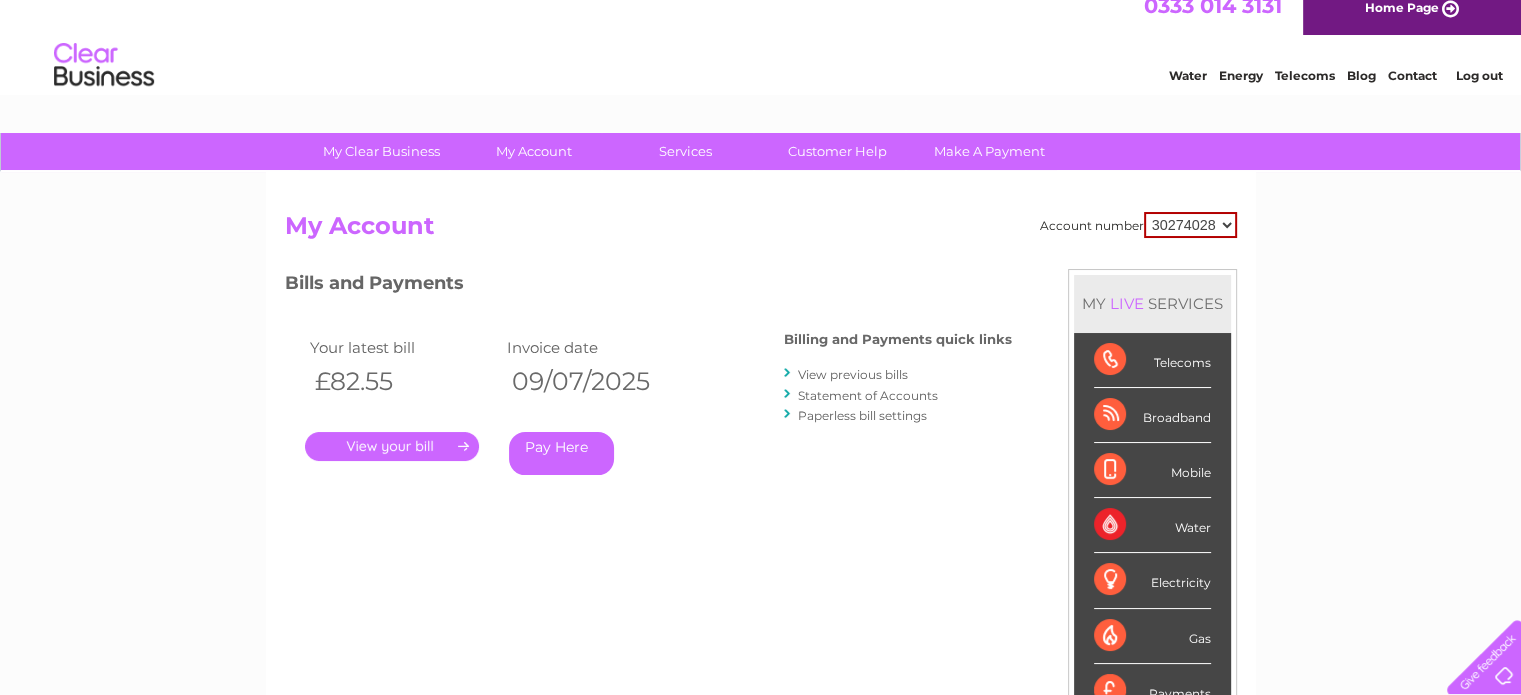 click on "View previous bills" at bounding box center [853, 374] 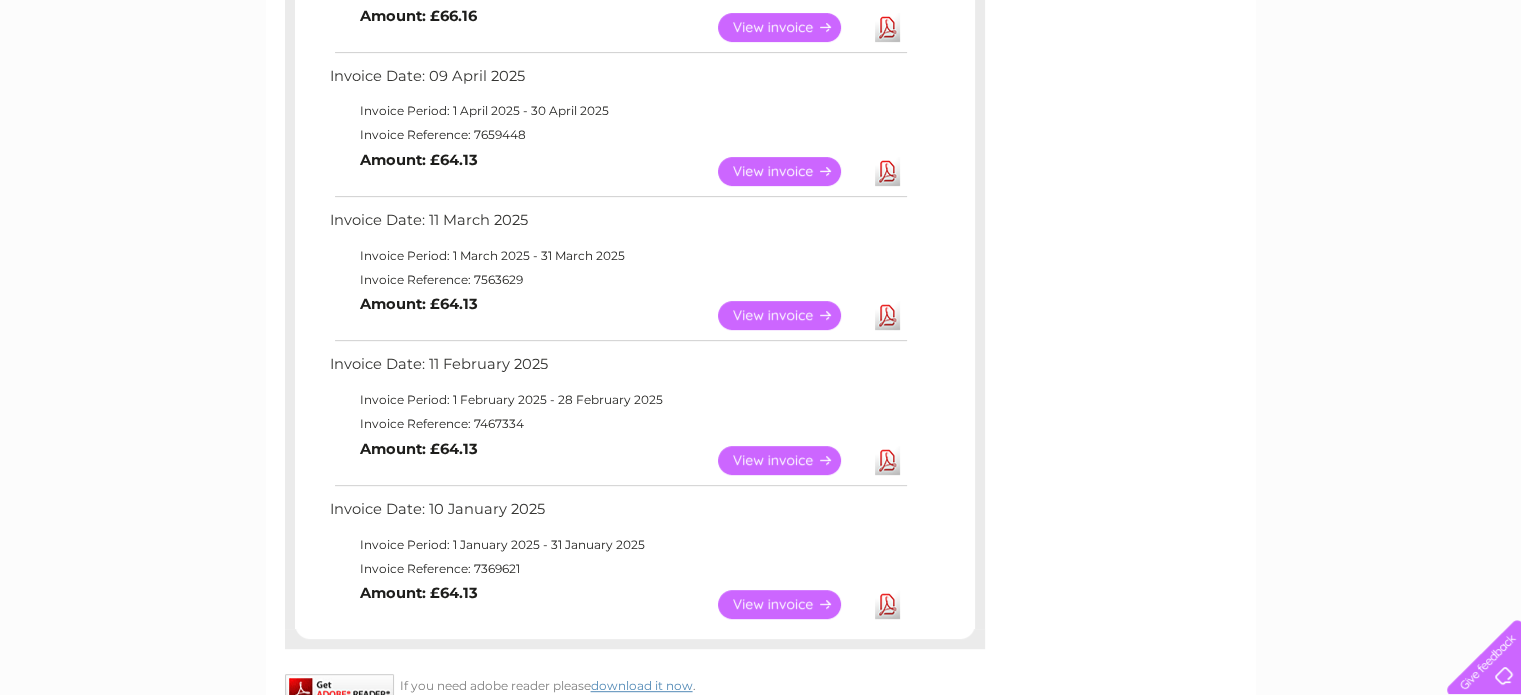 scroll, scrollTop: 744, scrollLeft: 0, axis: vertical 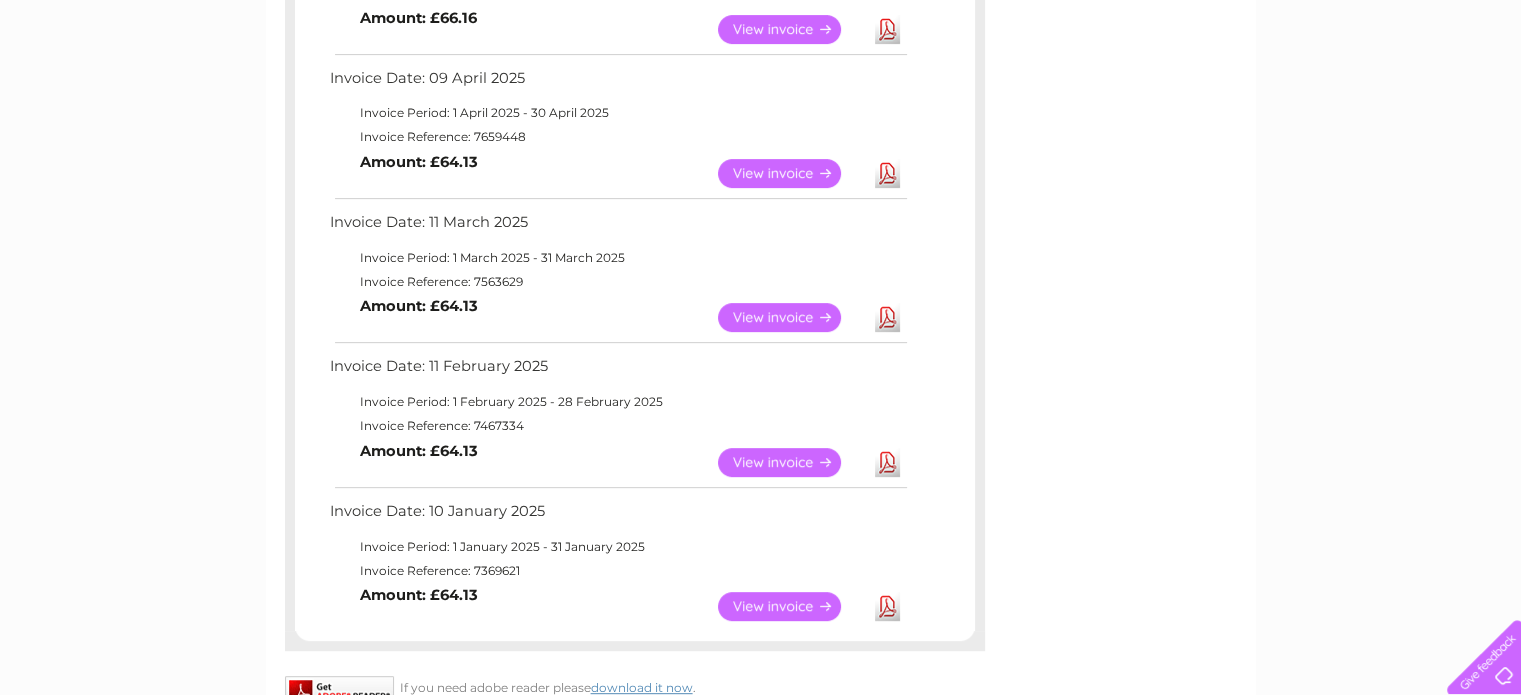 click on "View" at bounding box center [791, 173] 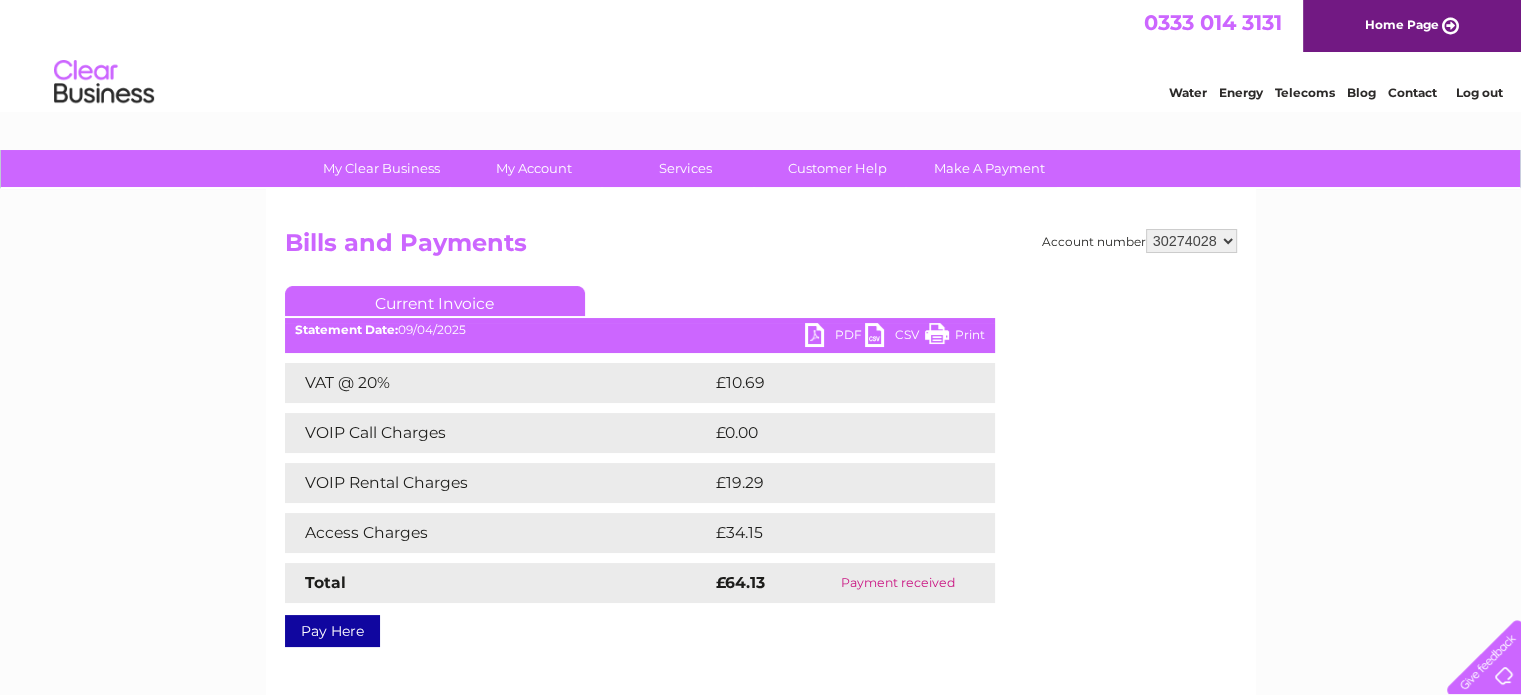 scroll, scrollTop: 0, scrollLeft: 0, axis: both 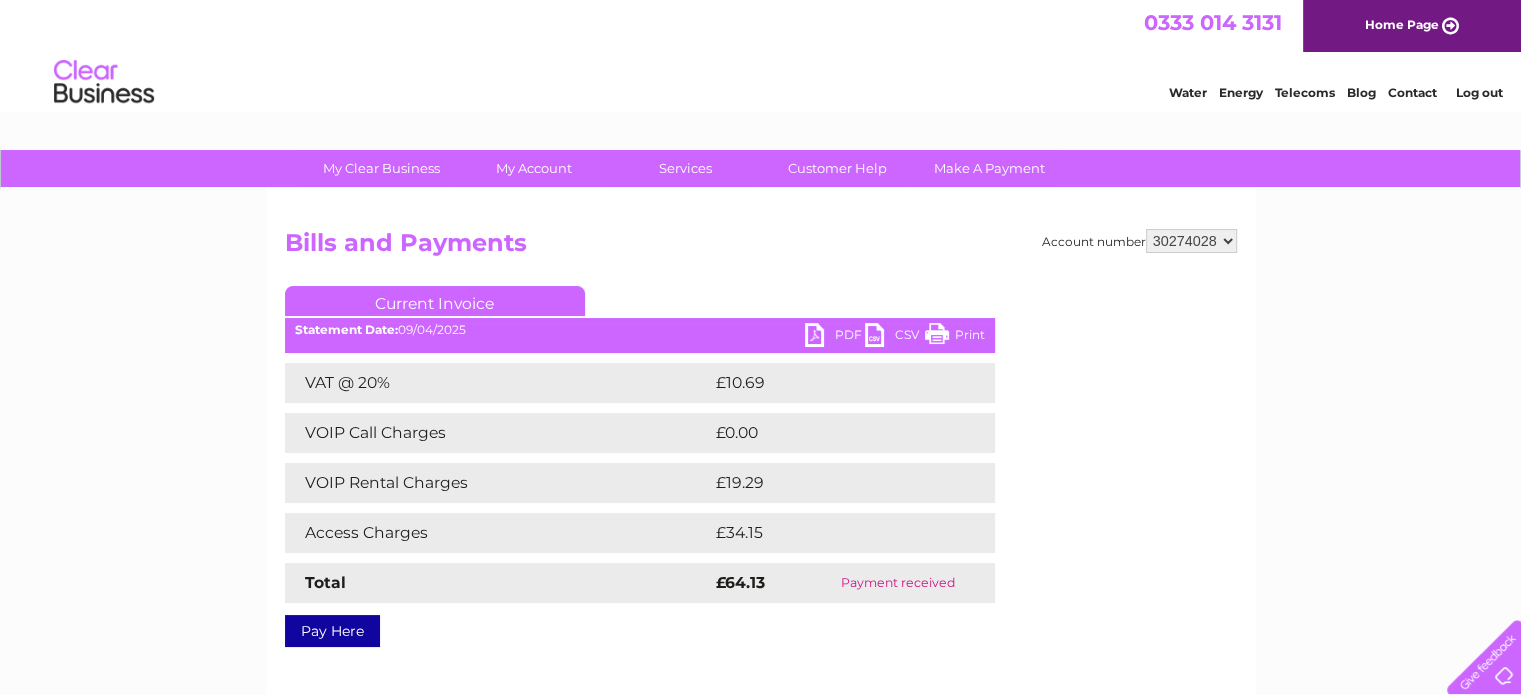 click on "PDF" at bounding box center (835, 337) 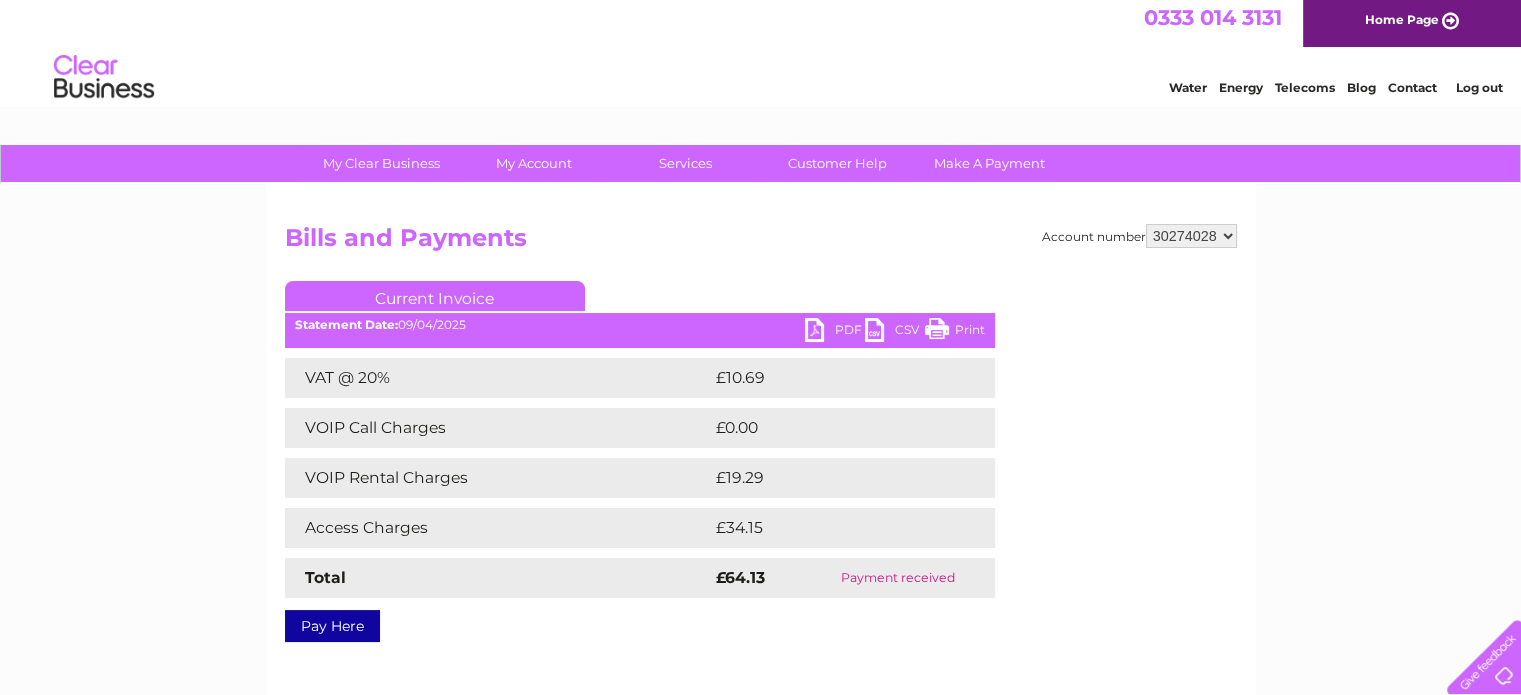 scroll, scrollTop: 0, scrollLeft: 0, axis: both 